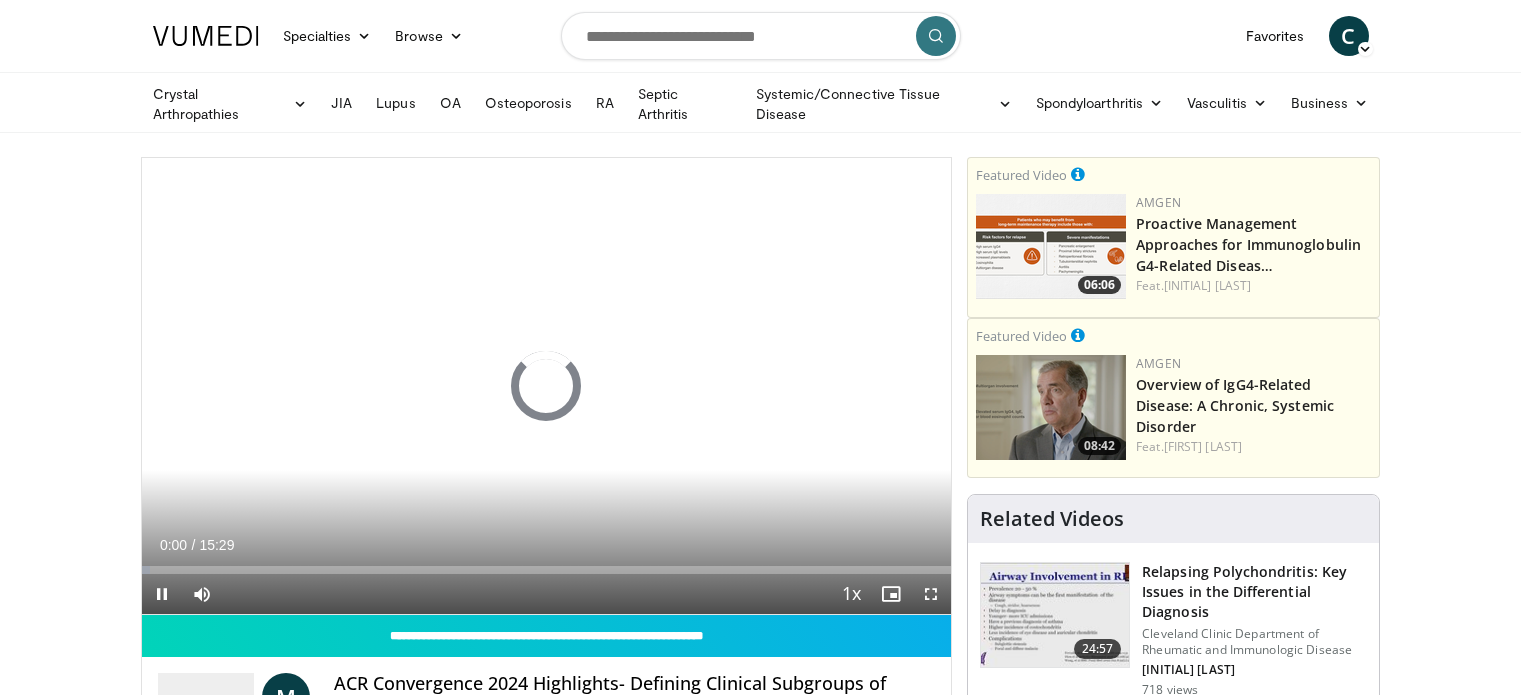 scroll, scrollTop: 0, scrollLeft: 0, axis: both 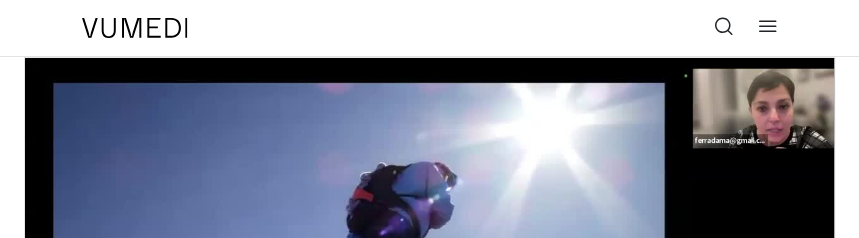 drag, startPoint x: 774, startPoint y: 47, endPoint x: 763, endPoint y: -7, distance: 55.108982 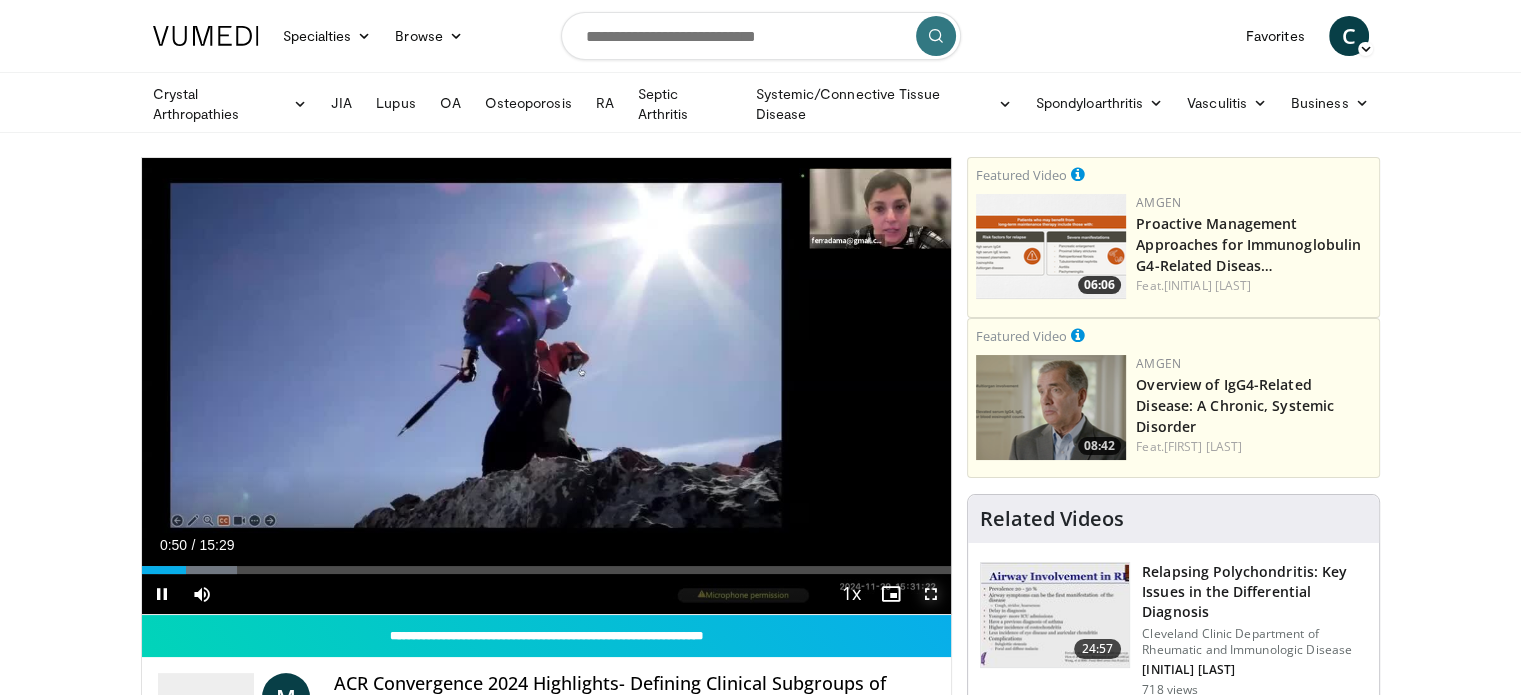 click at bounding box center (931, 594) 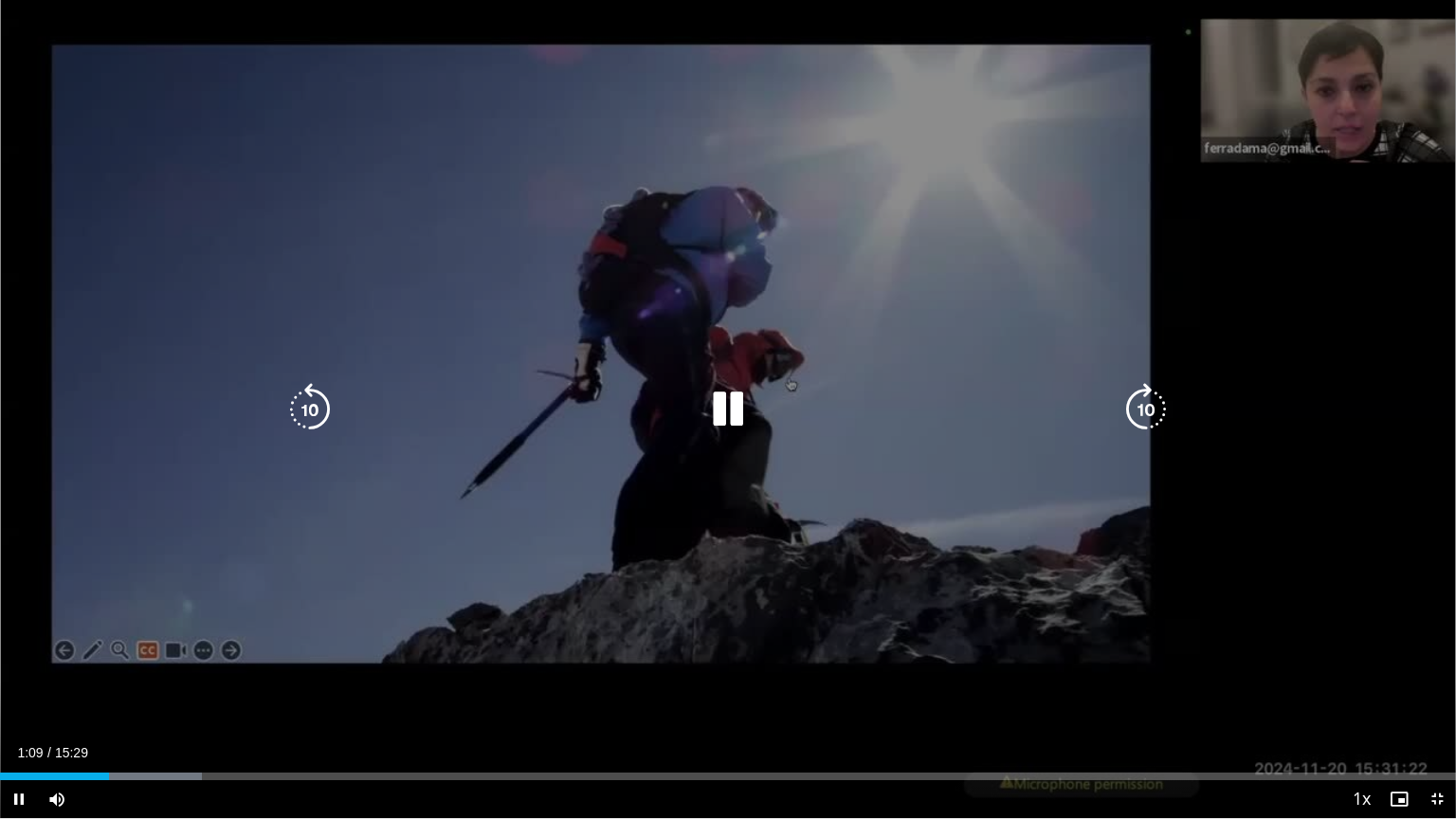 click at bounding box center (728, 410) 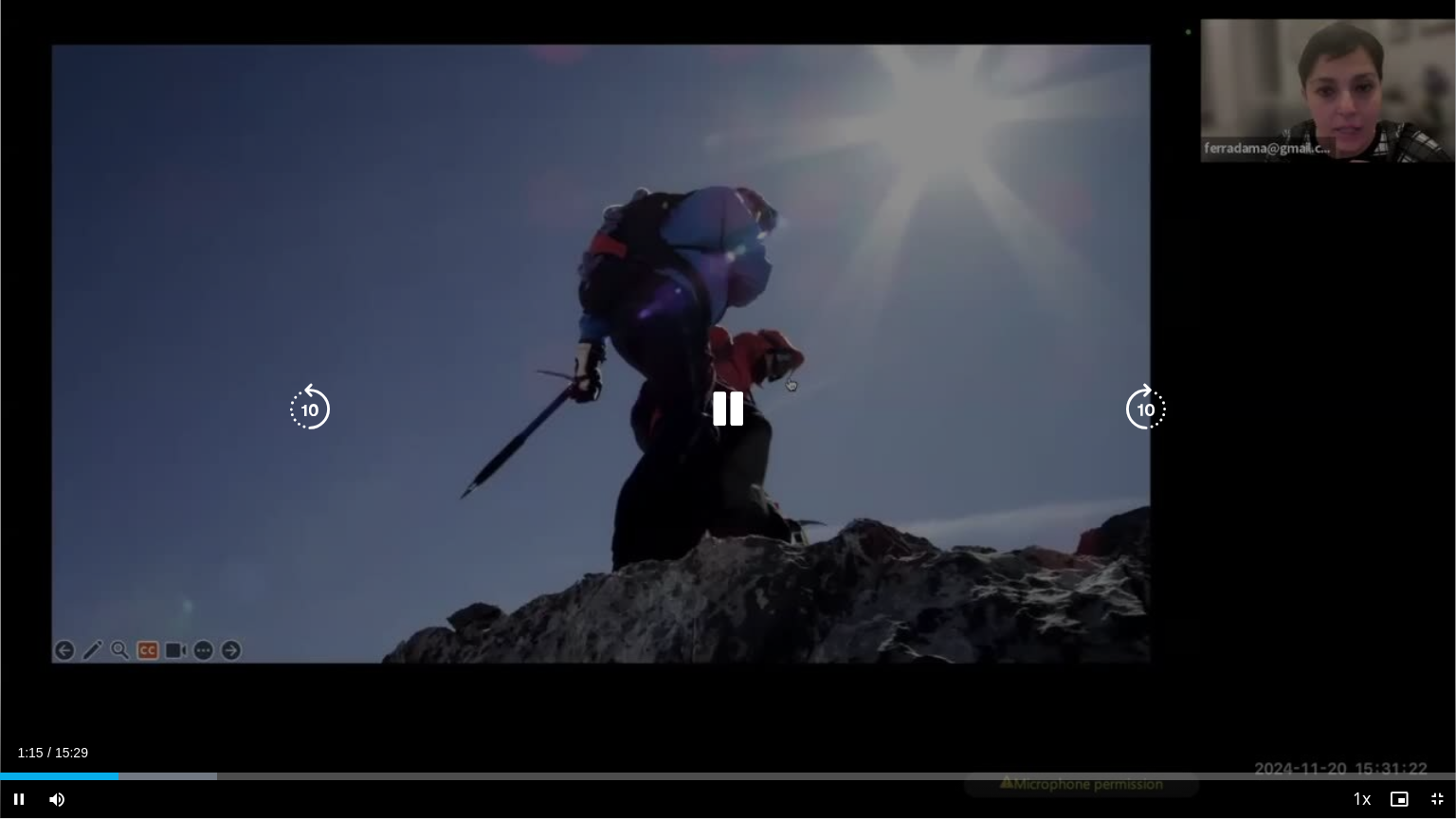 click at bounding box center [728, 410] 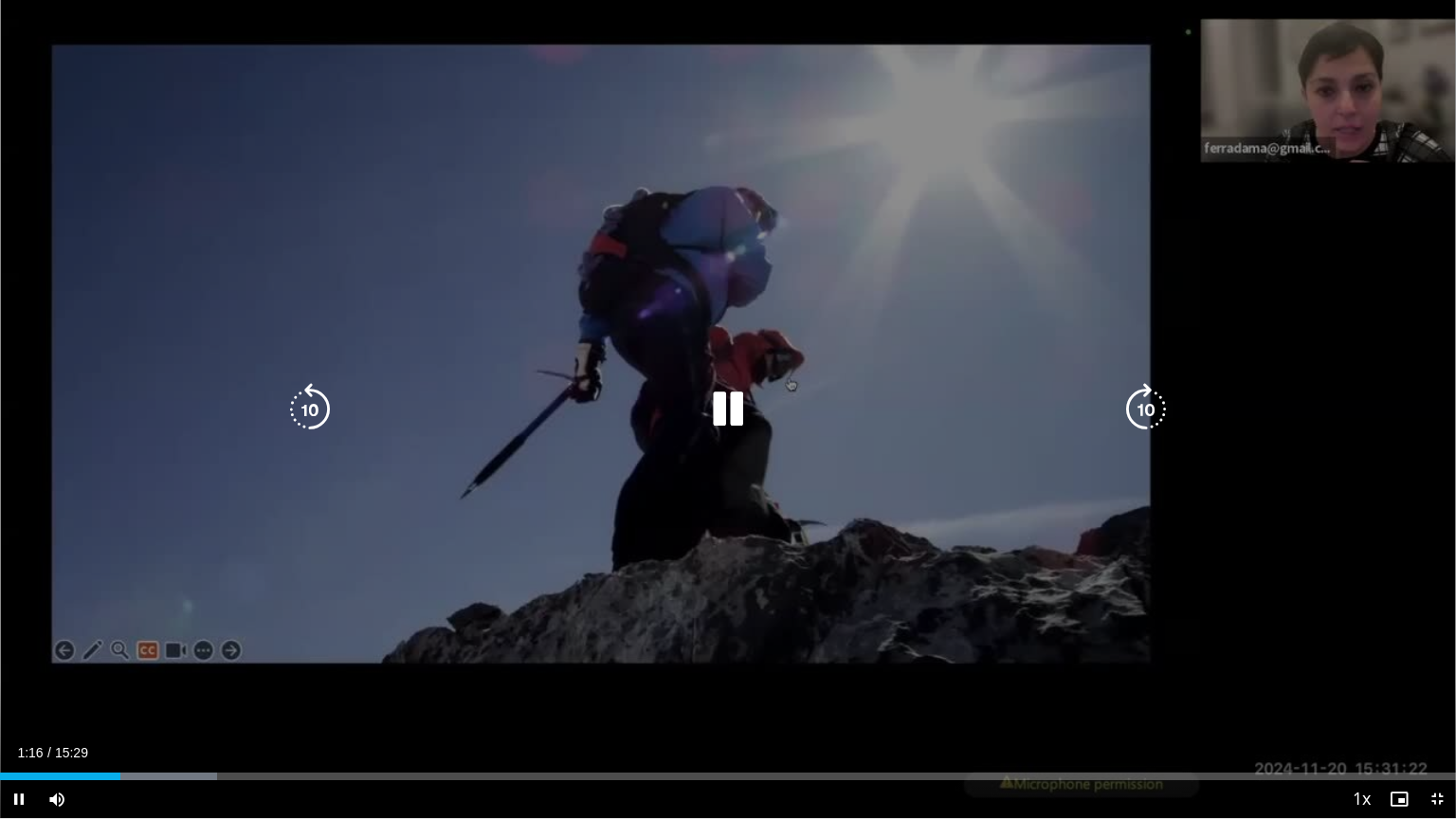 click at bounding box center [728, 410] 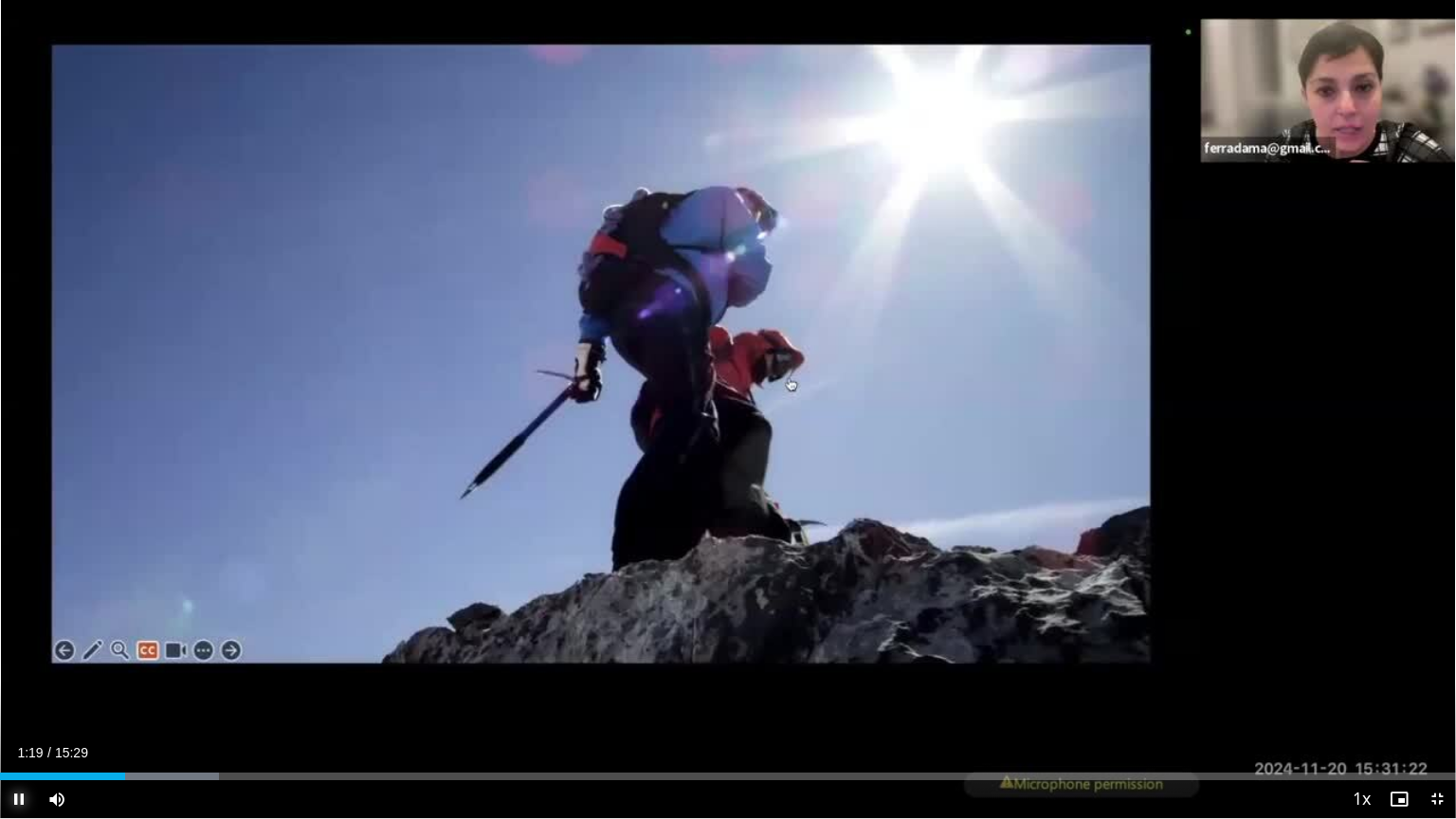 click at bounding box center (19, 799) 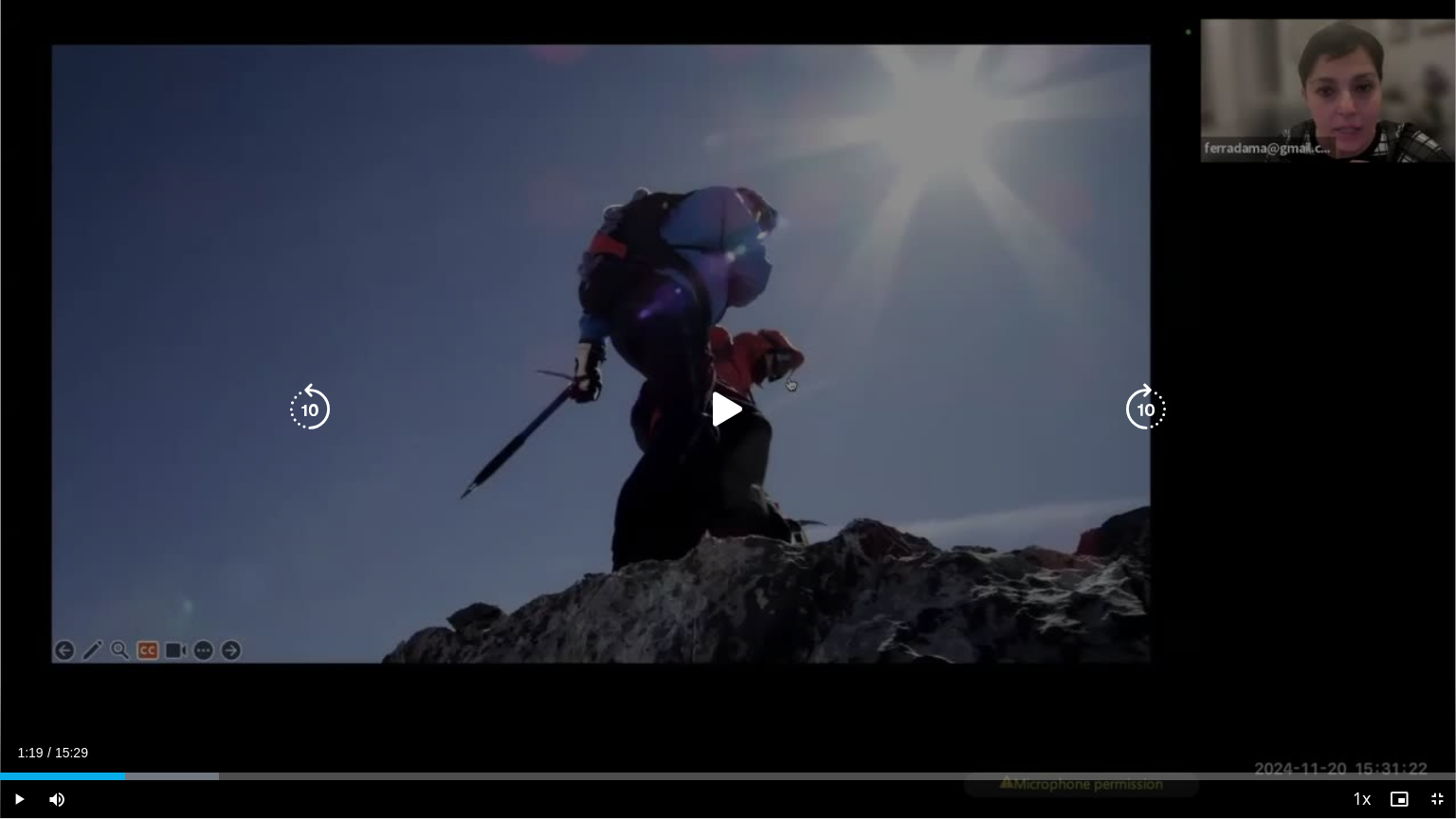 click on "**********" at bounding box center (728, 410) 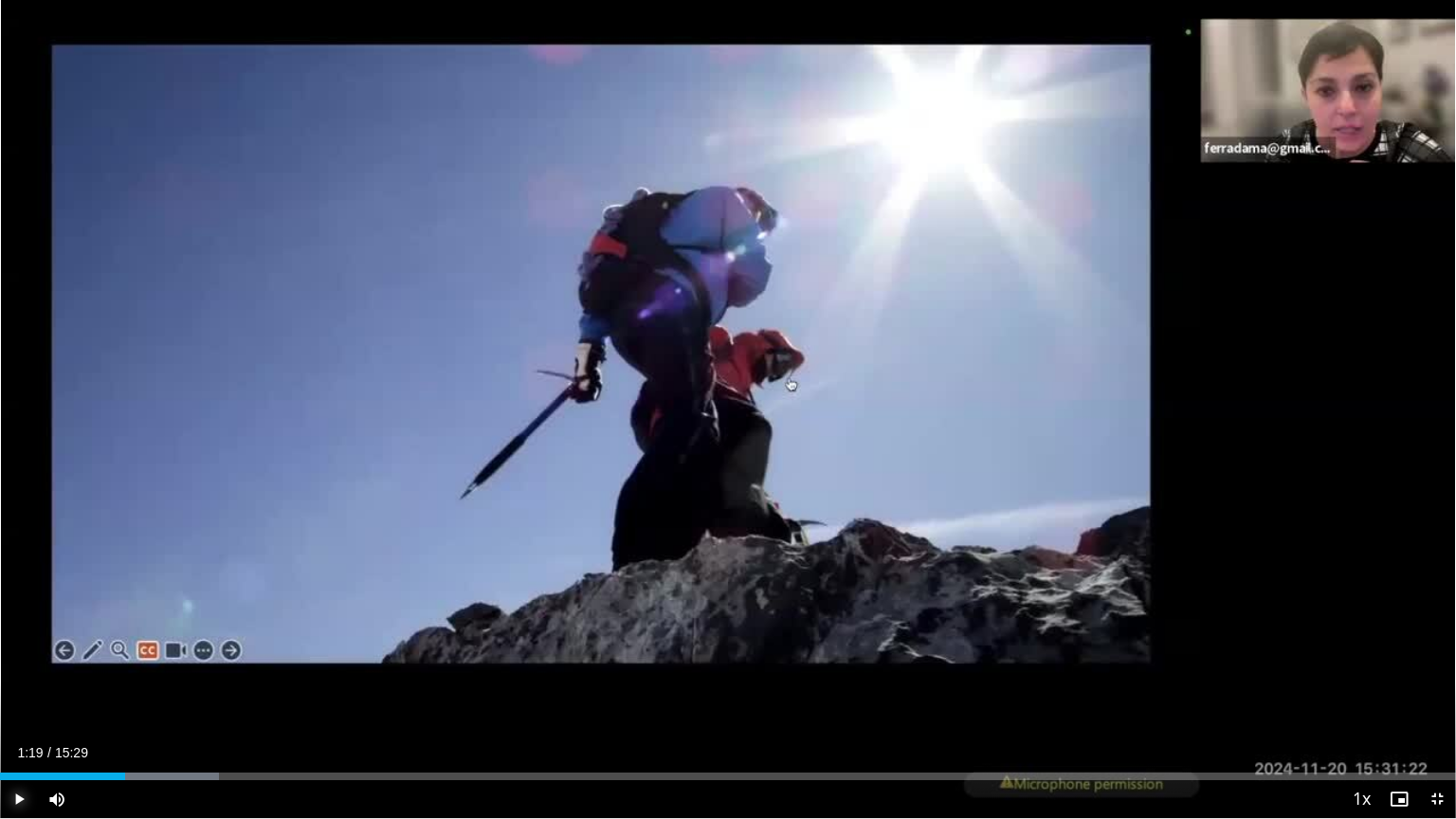 click at bounding box center (19, 799) 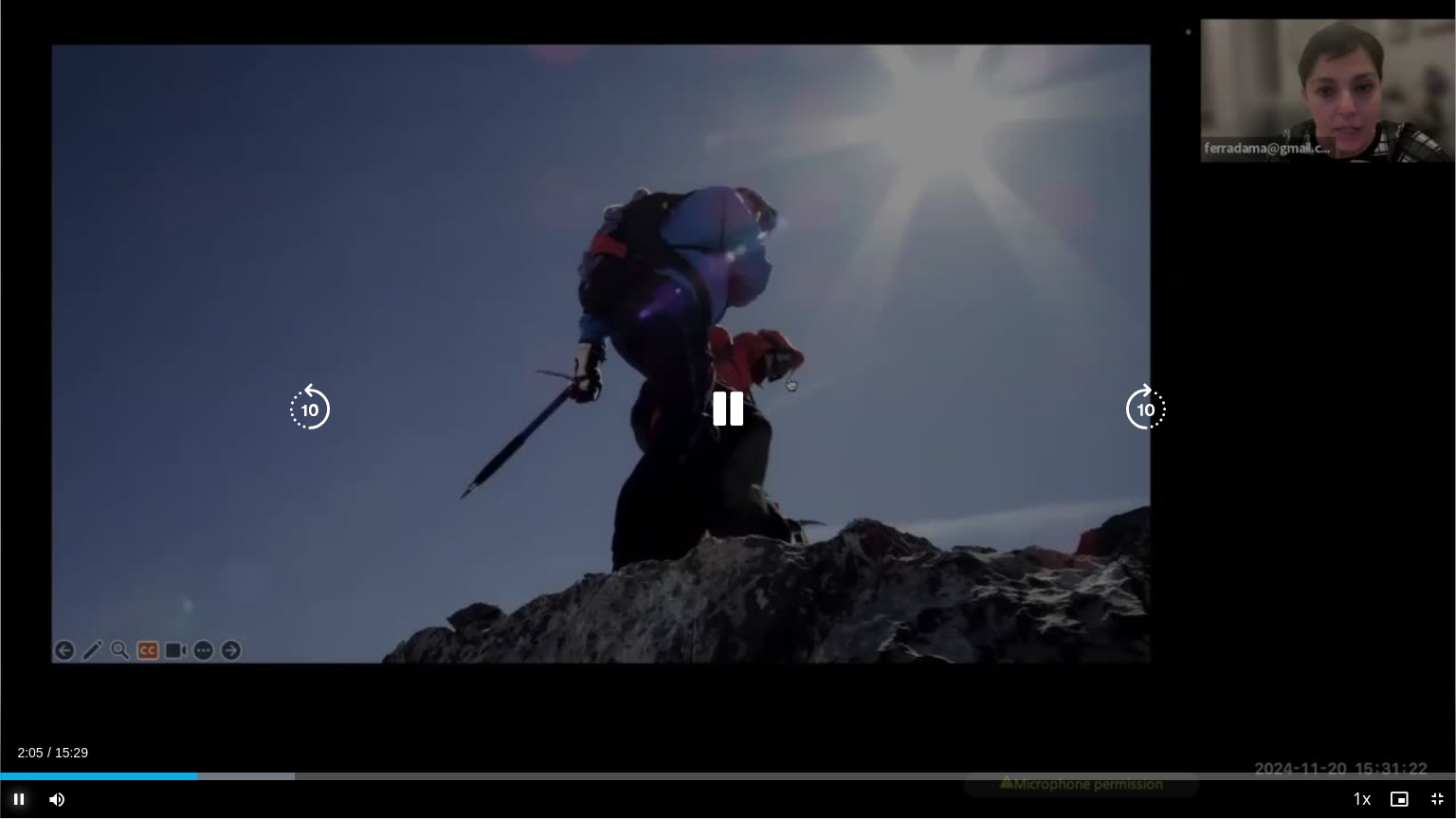 type 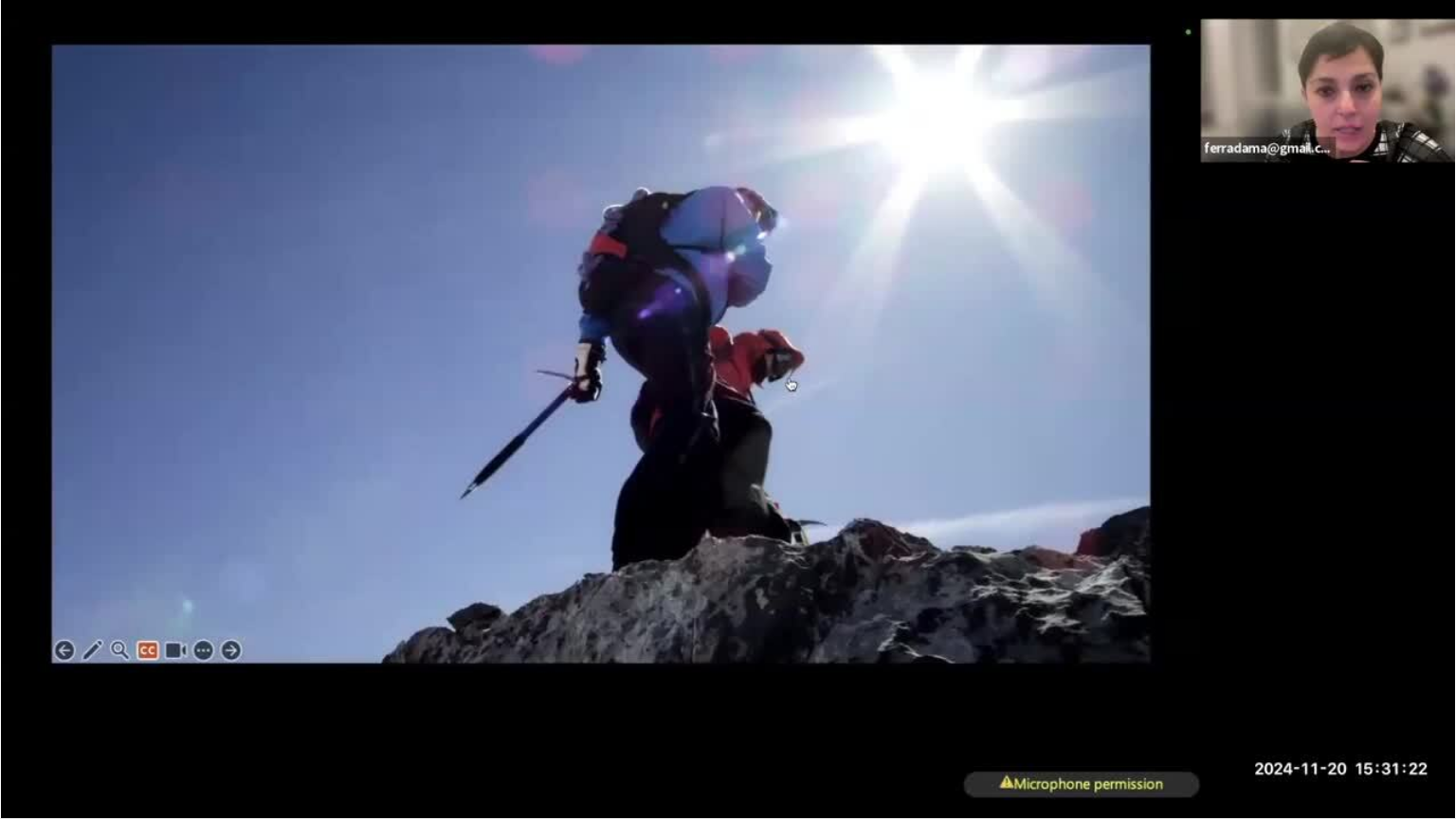 click on "10 seconds
Tap to unmute" at bounding box center [728, 409] 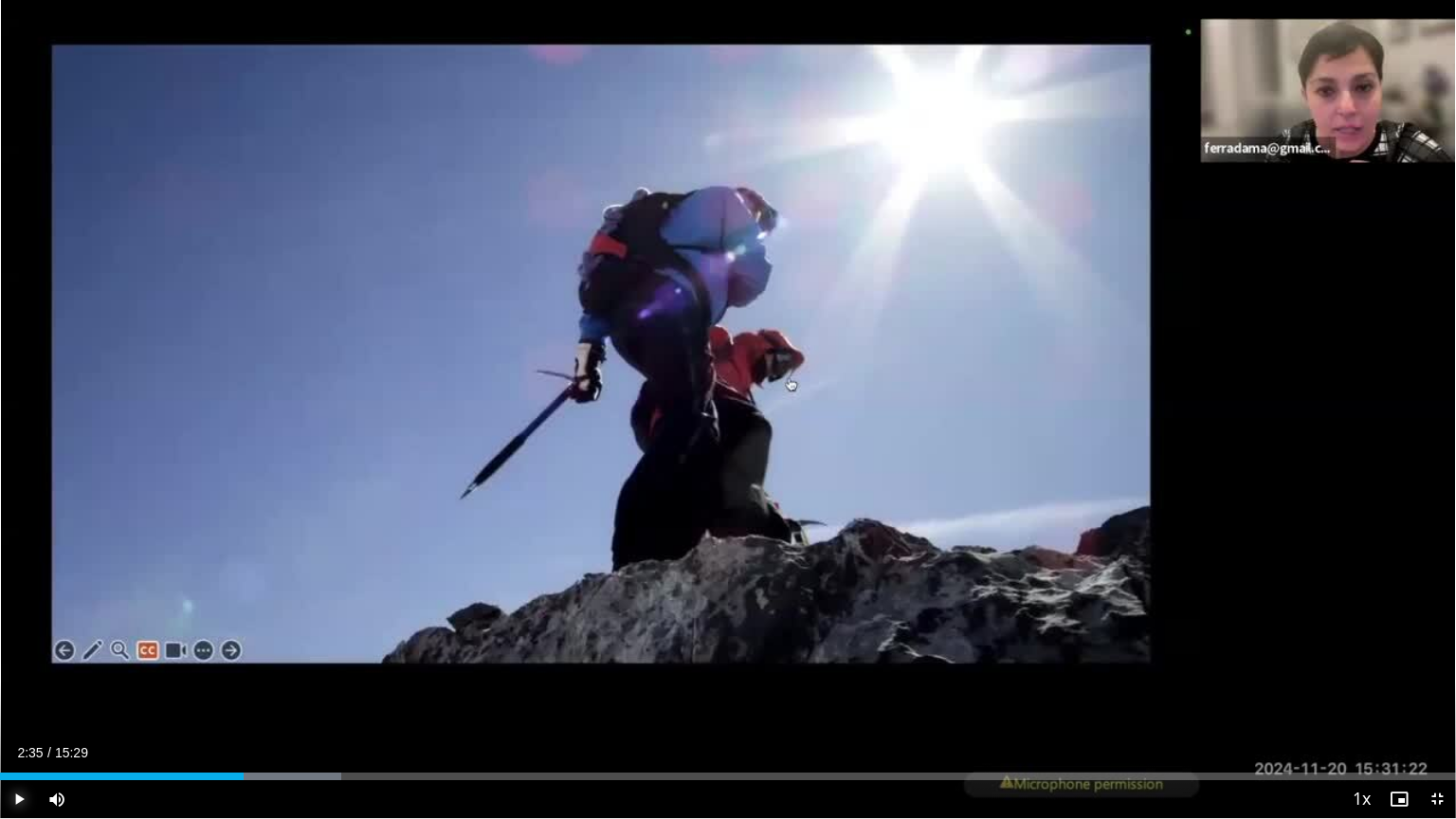 click at bounding box center (19, 799) 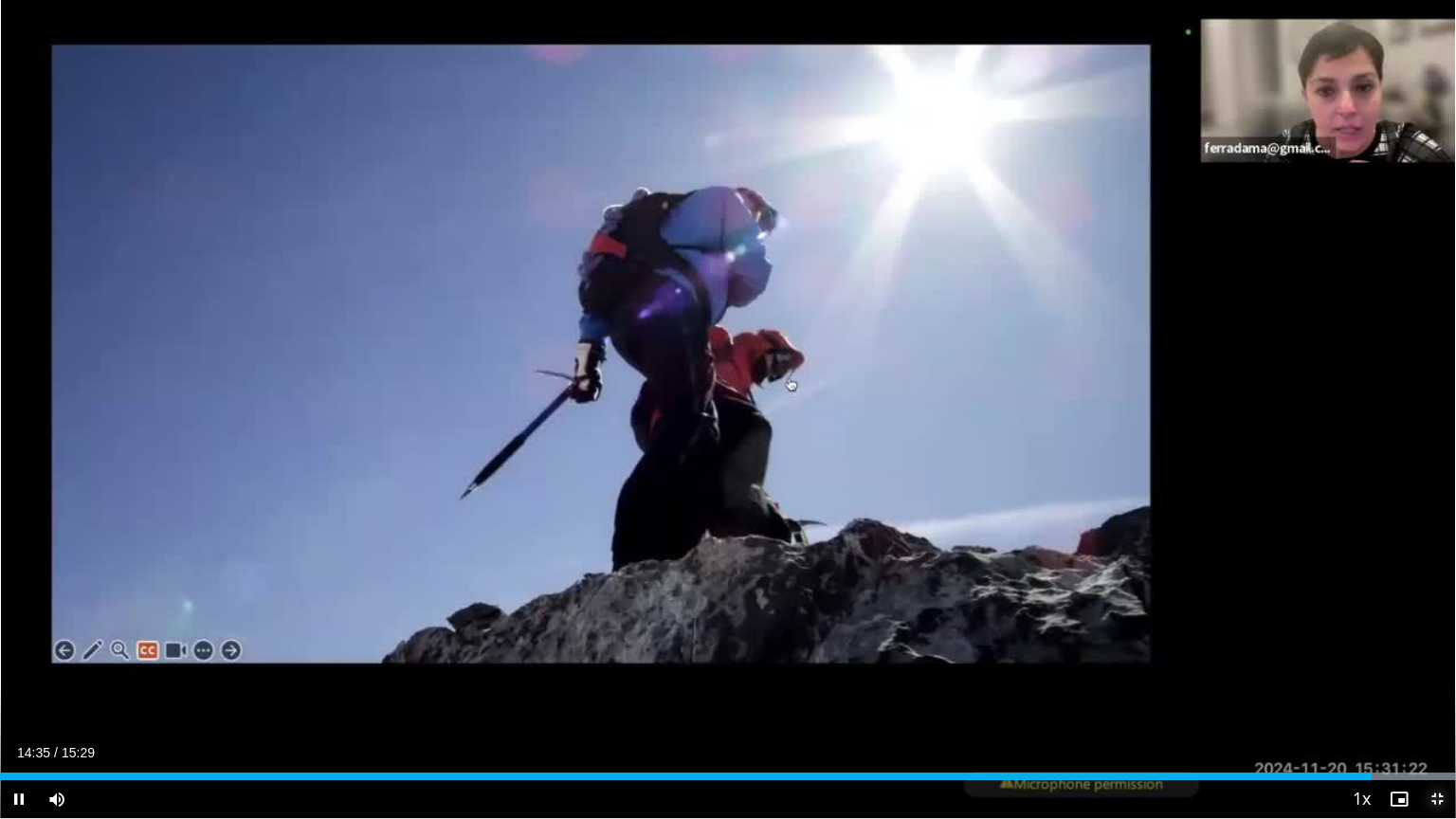 click at bounding box center (1437, 799) 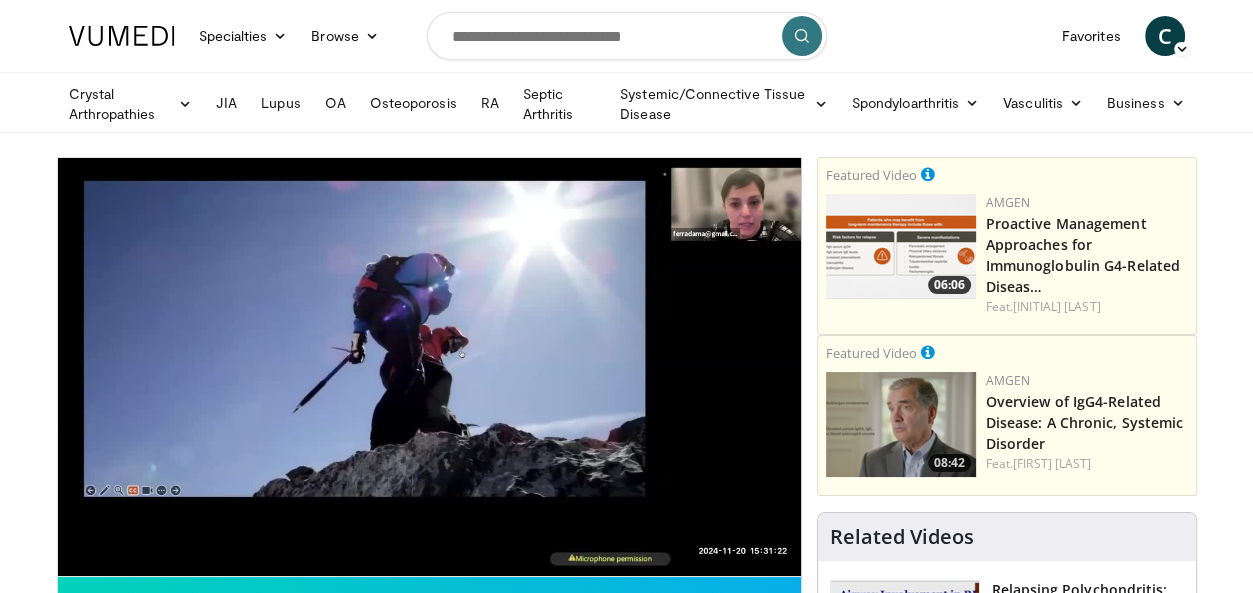 click on "Specialties
Adult & Family Medicine
Allergy, Asthma, Immunology
Anesthesiology
Cardiology
Dental
Dermatology
Endocrinology
Gastroenterology & Hepatology
General Surgery
Hematology & Oncology
Infectious Disease
Nephrology
Neurology
Neurosurgery
Obstetrics & Gynecology
Ophthalmology
Oral Maxillofacial
Orthopaedics
Otolaryngology
Pediatrics
Plastic Surgery
Podiatry
Psychiatry
Pulmonology
Radiation Oncology
Radiology
Rheumatology
Urology
Browse
C" at bounding box center [627, 36] 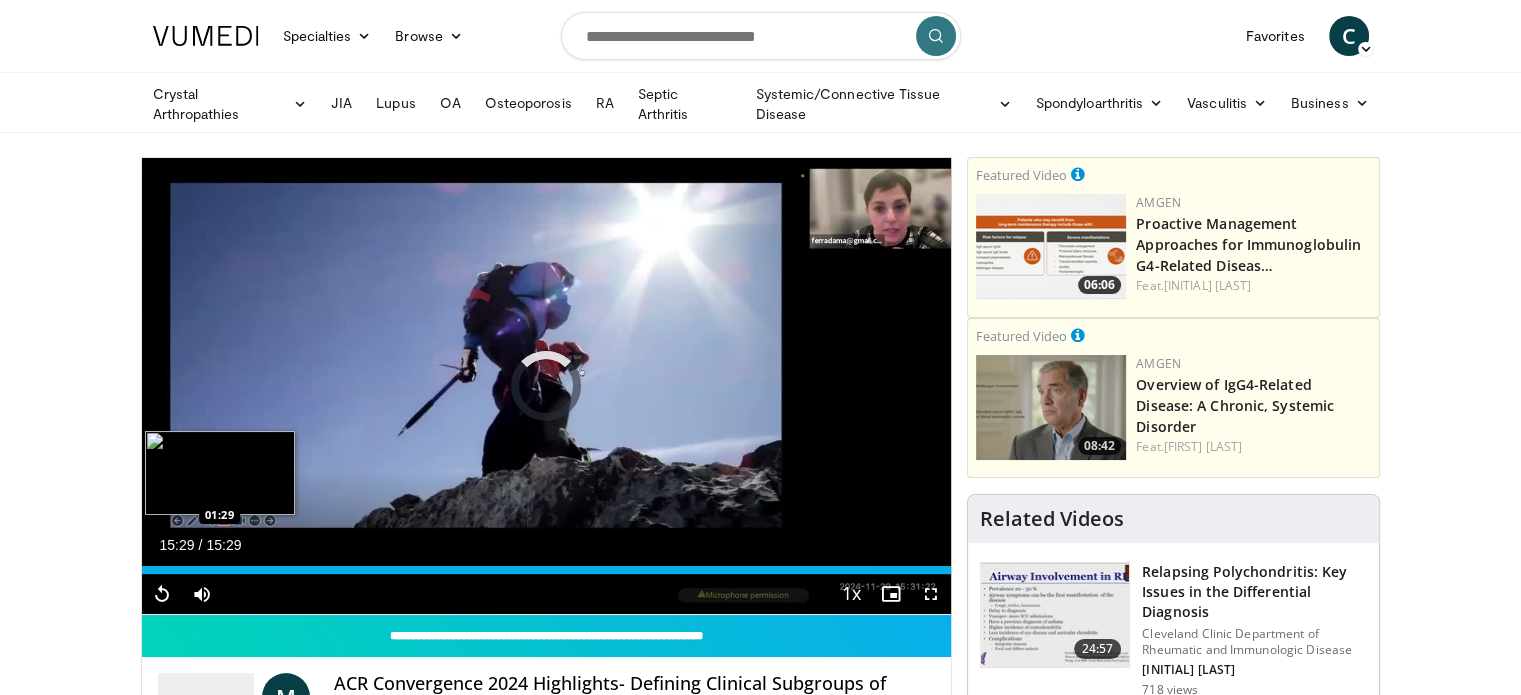 click on "15:29" at bounding box center (547, 570) 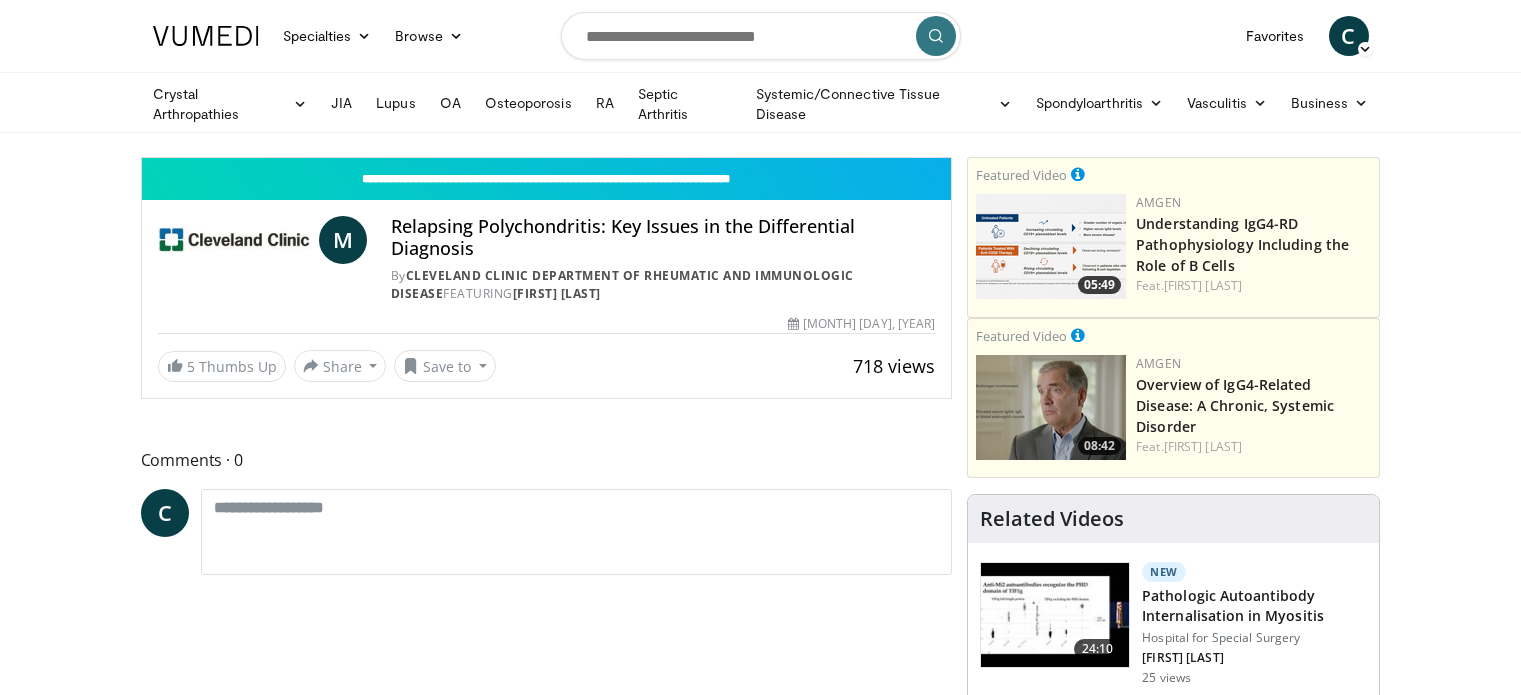scroll, scrollTop: 0, scrollLeft: 0, axis: both 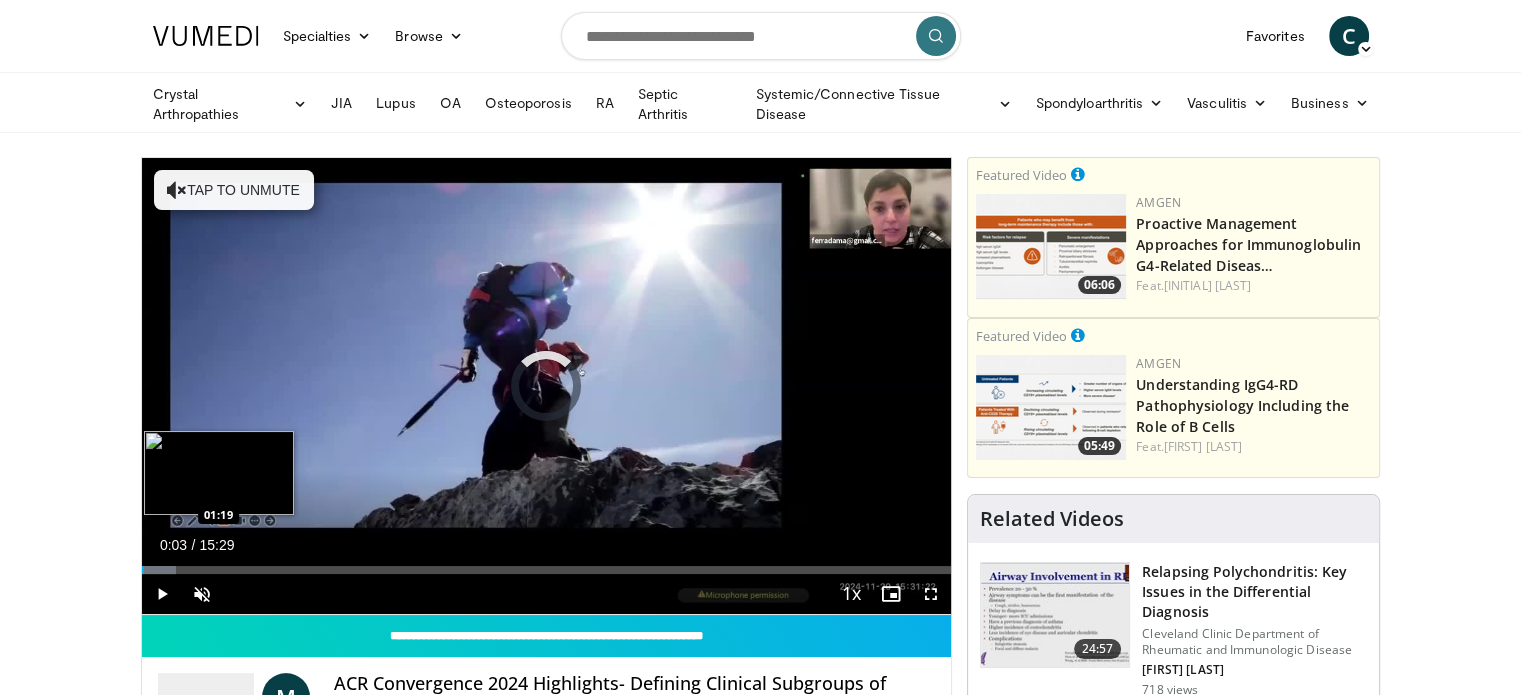 click on "Loaded :  4.27% 00:03 01:19" at bounding box center (547, 570) 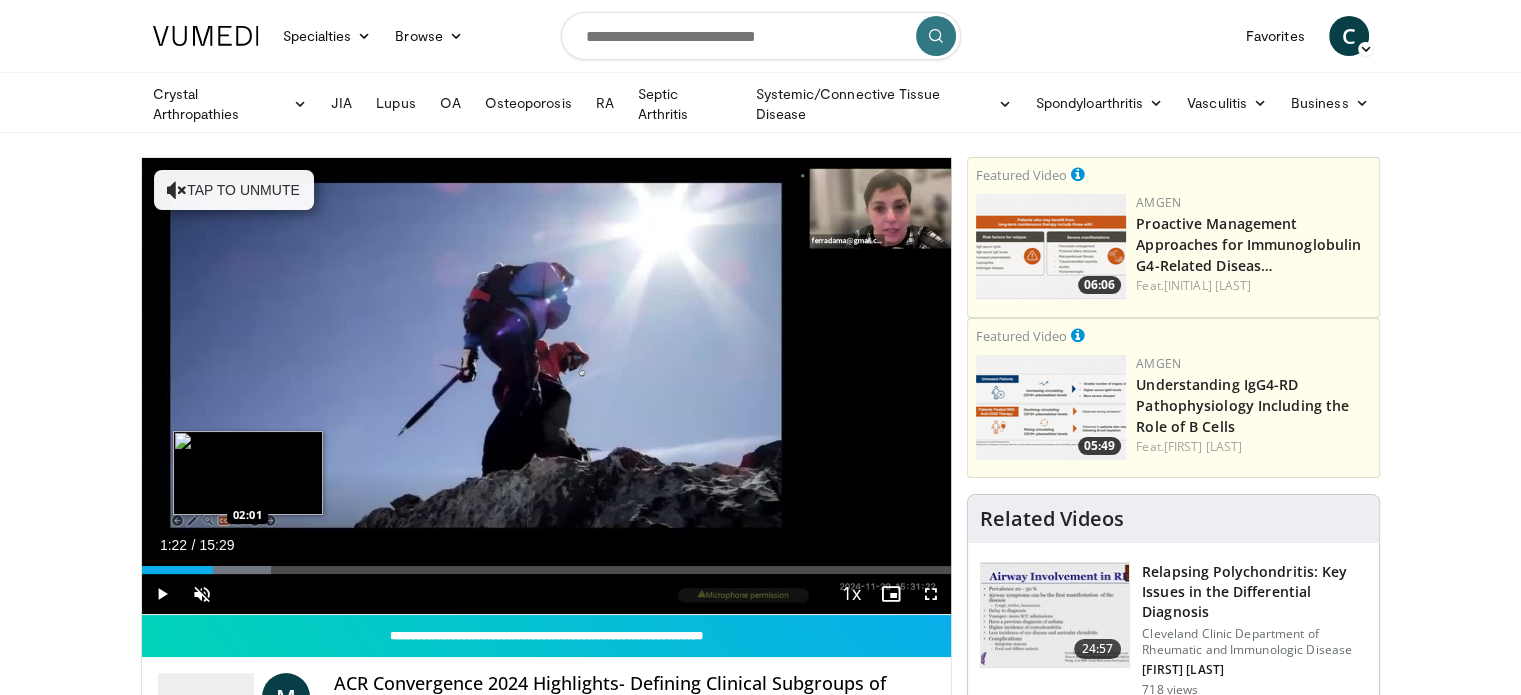click at bounding box center (236, 570) 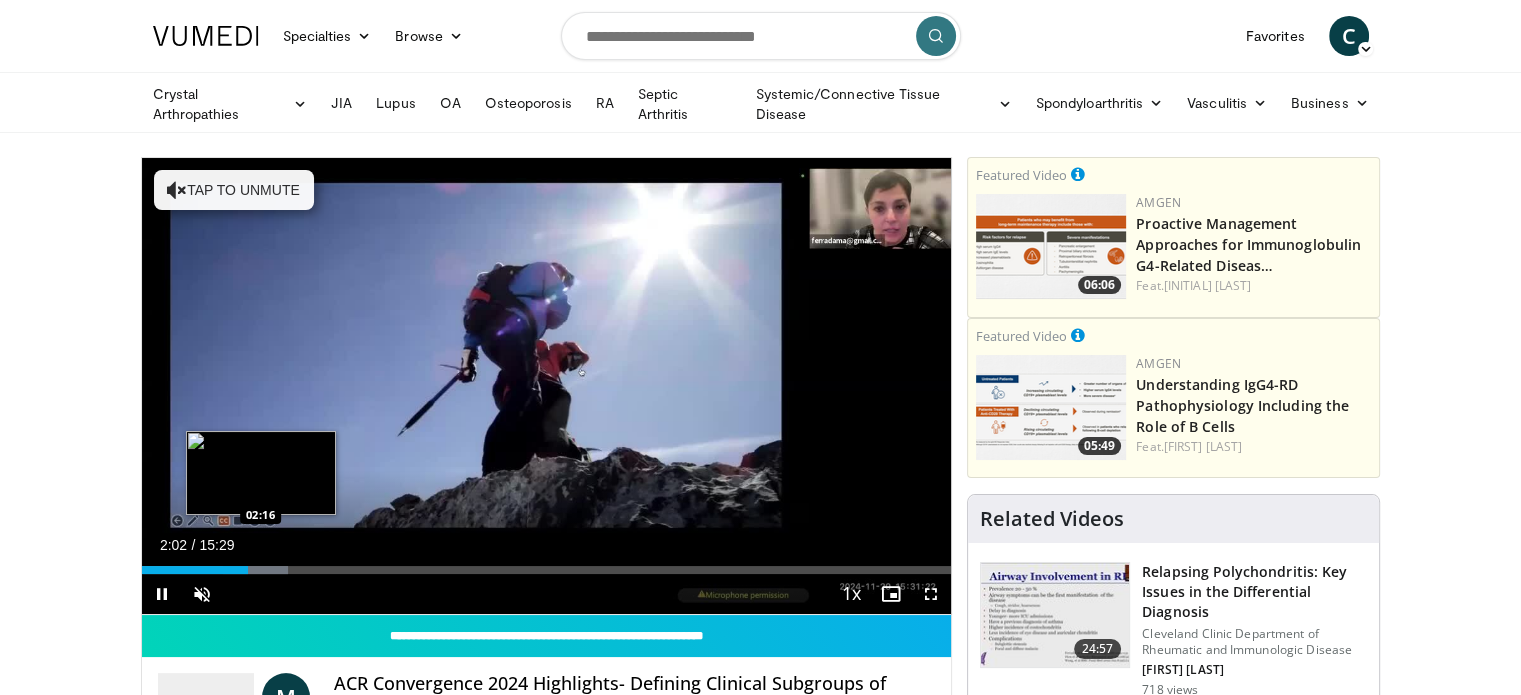 click at bounding box center [255, 570] 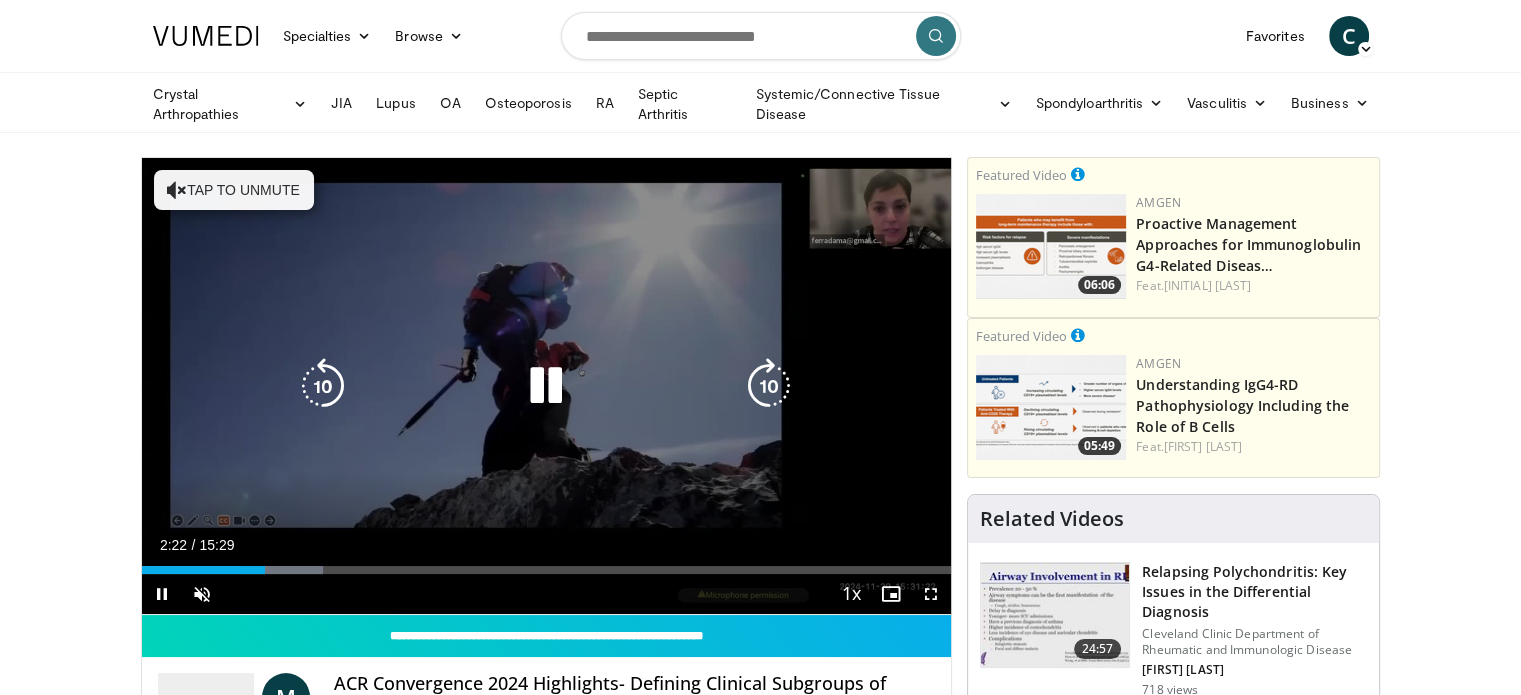 click on "Tap to unmute" at bounding box center [234, 190] 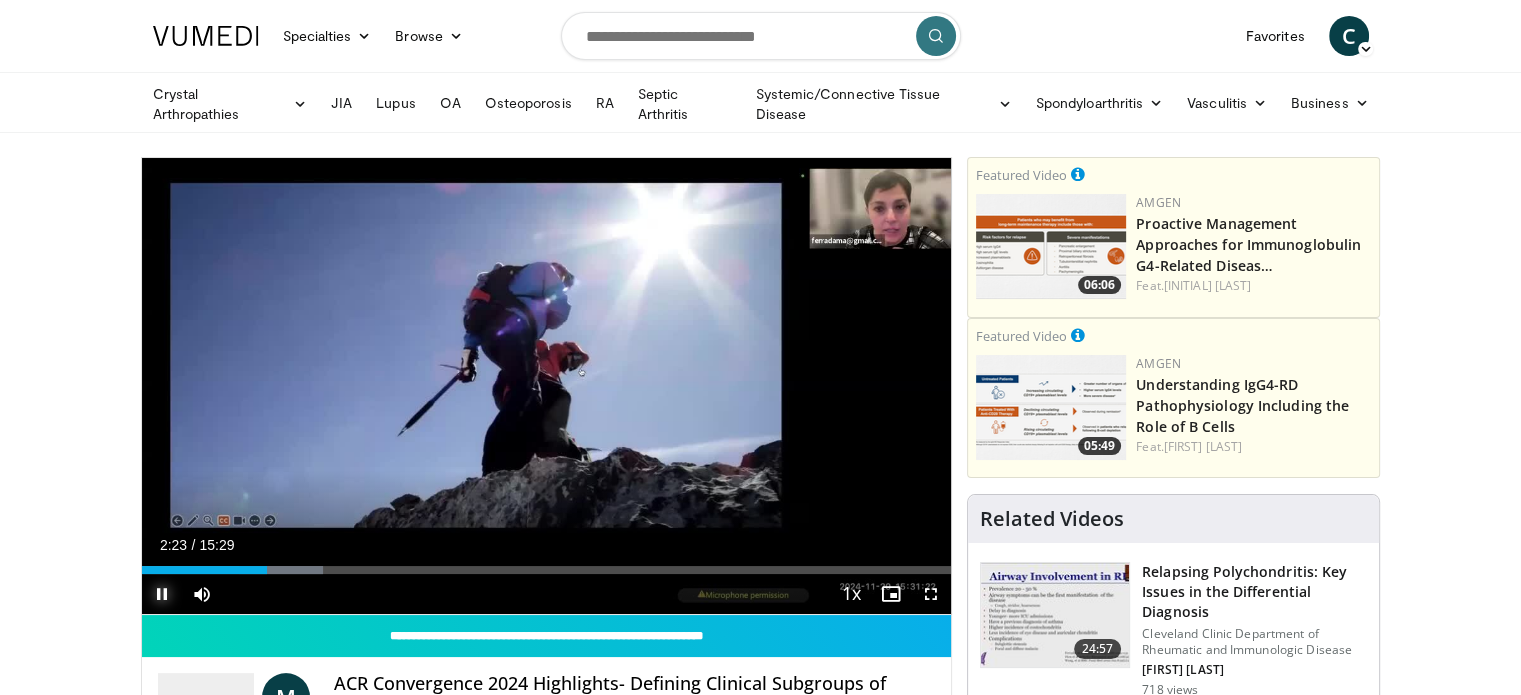 click at bounding box center (162, 594) 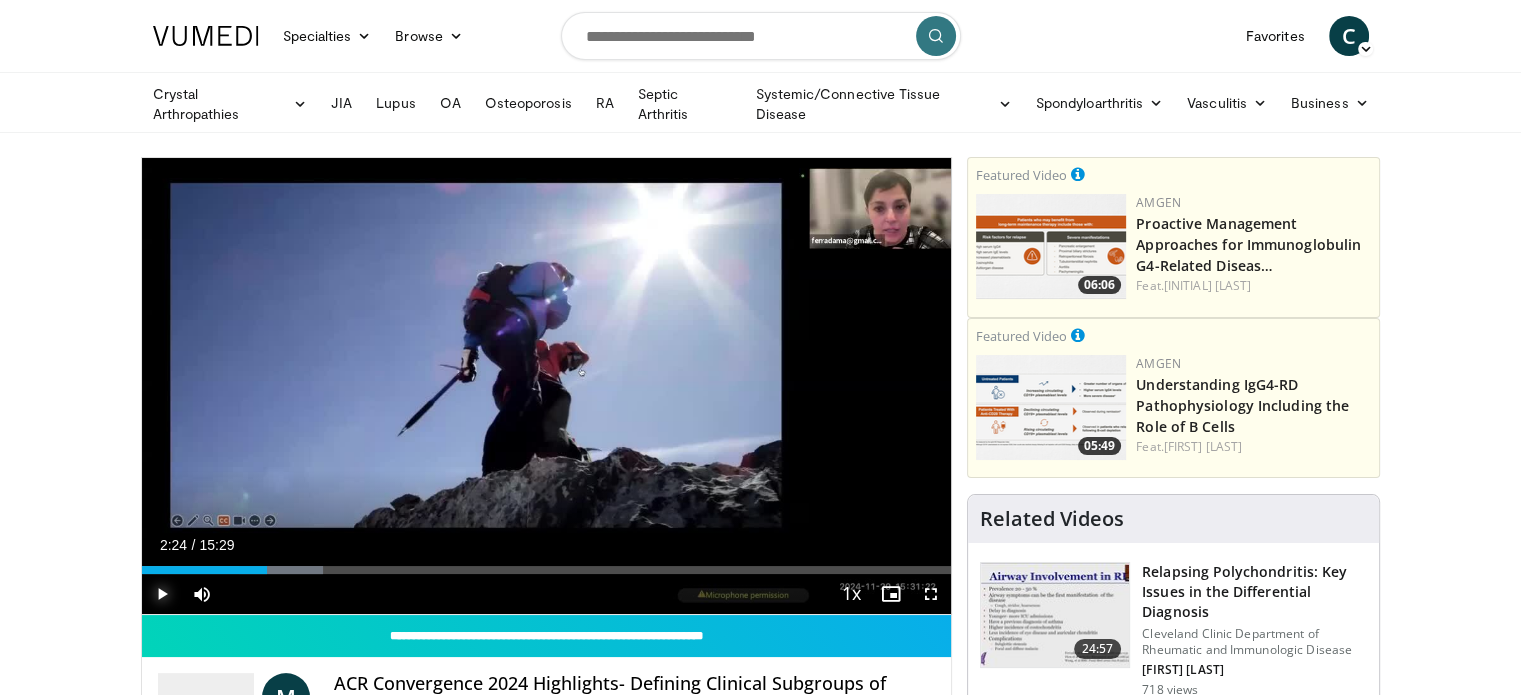 click at bounding box center (162, 594) 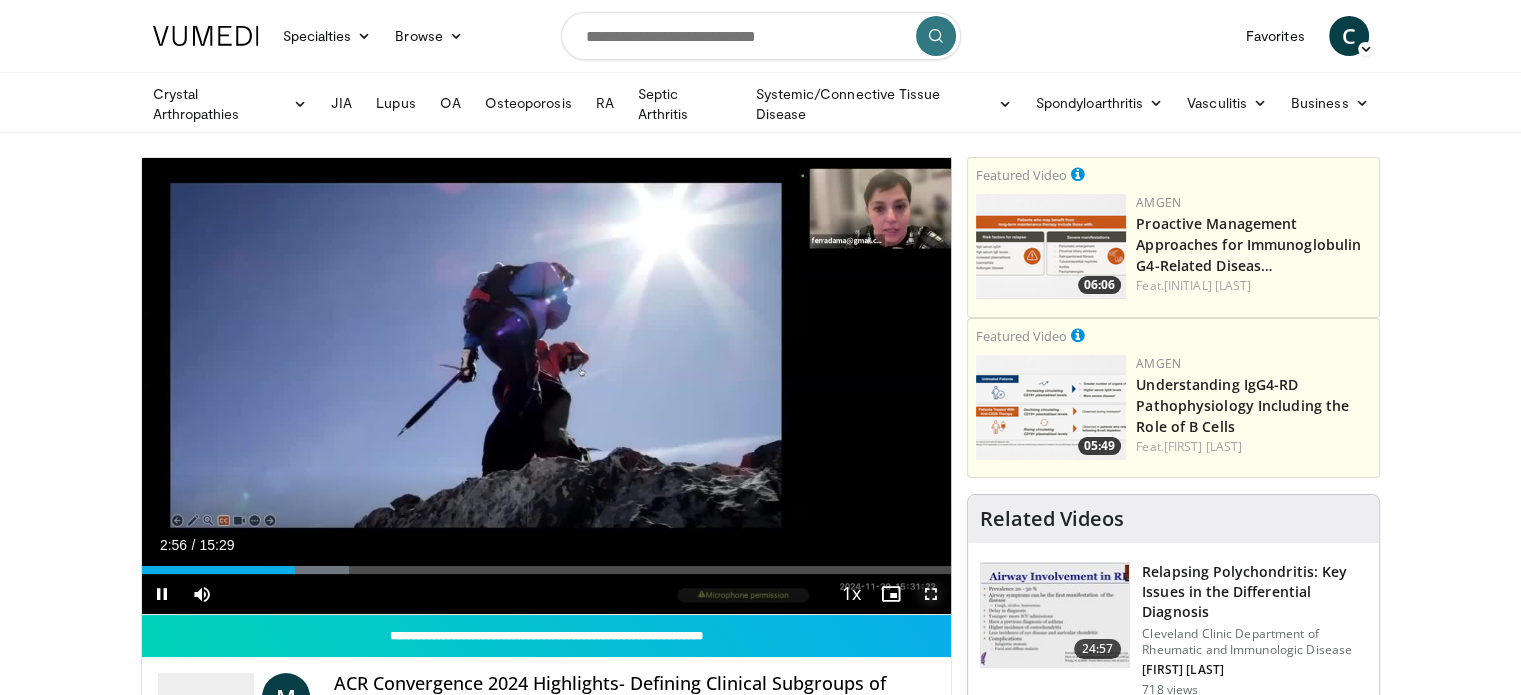 click at bounding box center [931, 594] 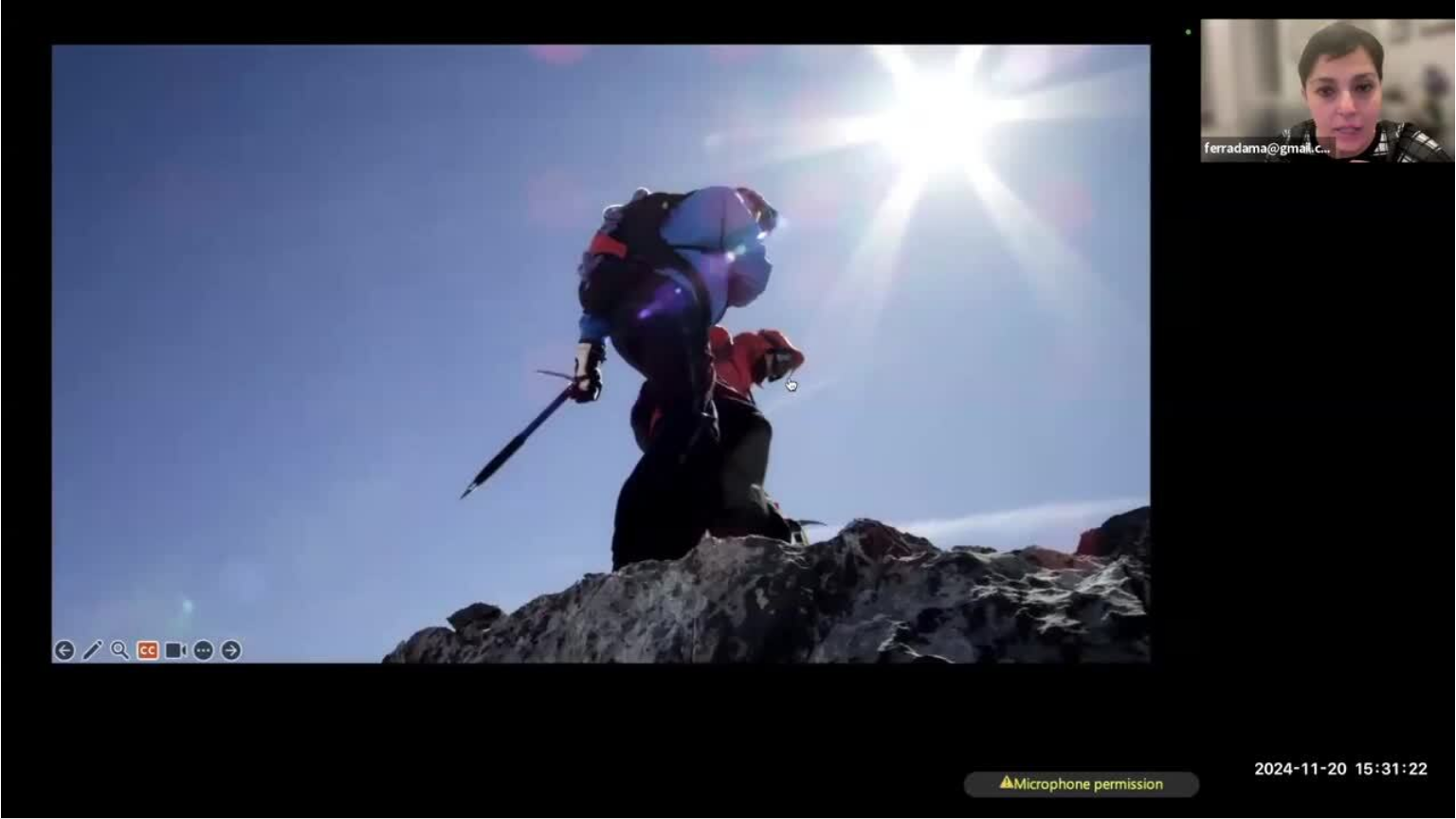 click on "10 seconds
Tap to unmute" at bounding box center (728, 409) 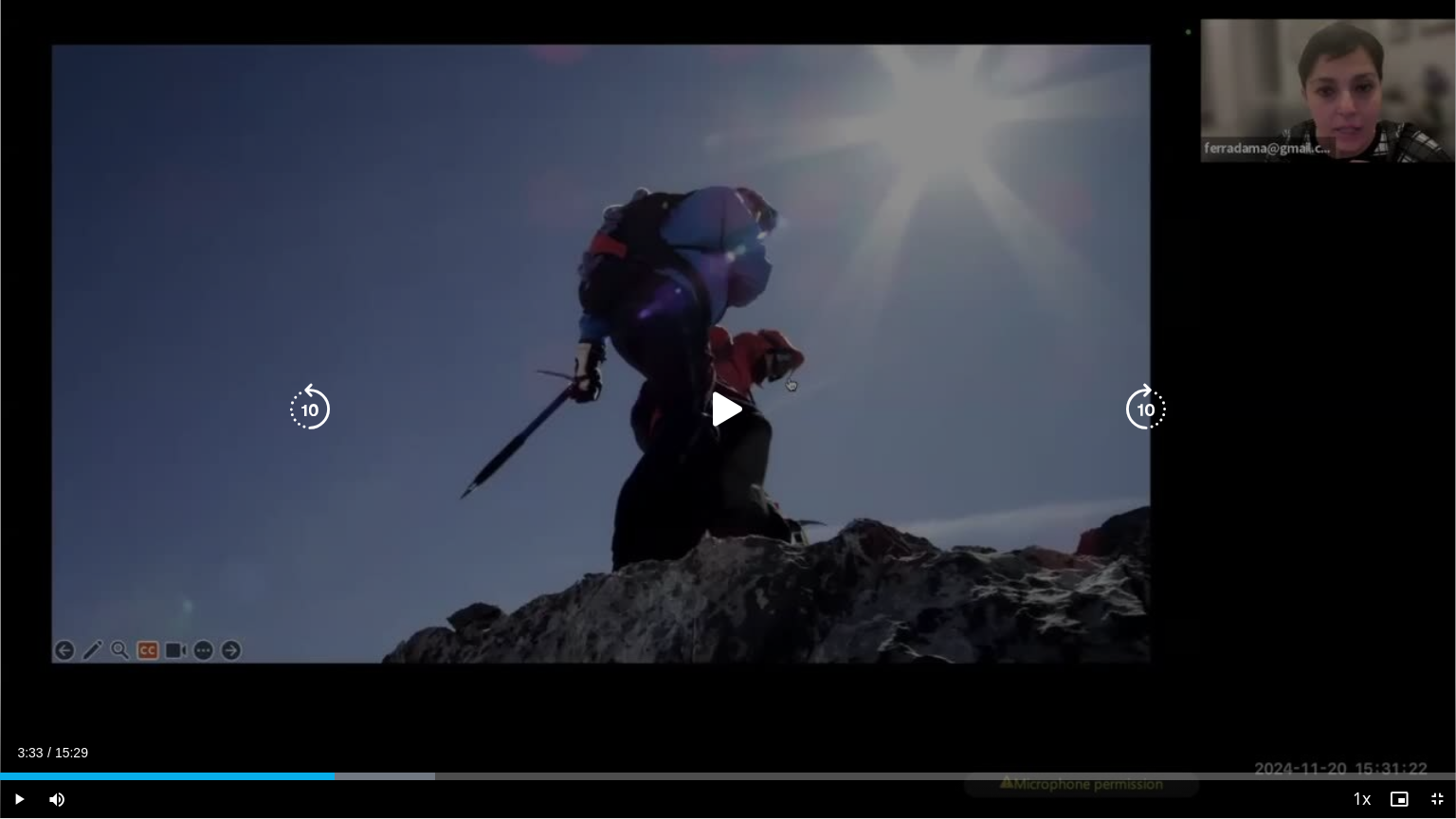 click on "10 seconds
Tap to unmute" at bounding box center [728, 409] 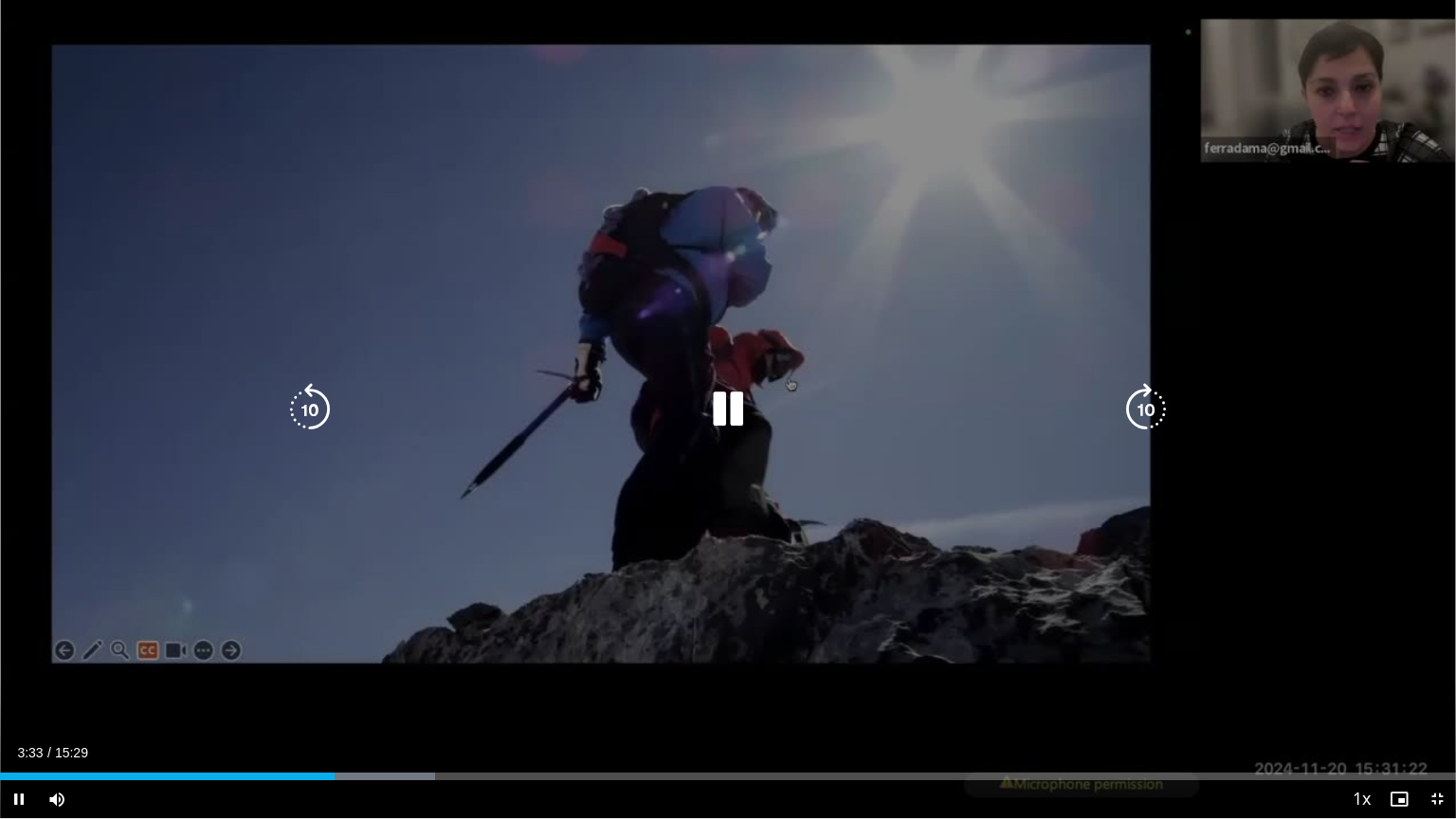 click on "10 seconds
Tap to unmute" at bounding box center (728, 409) 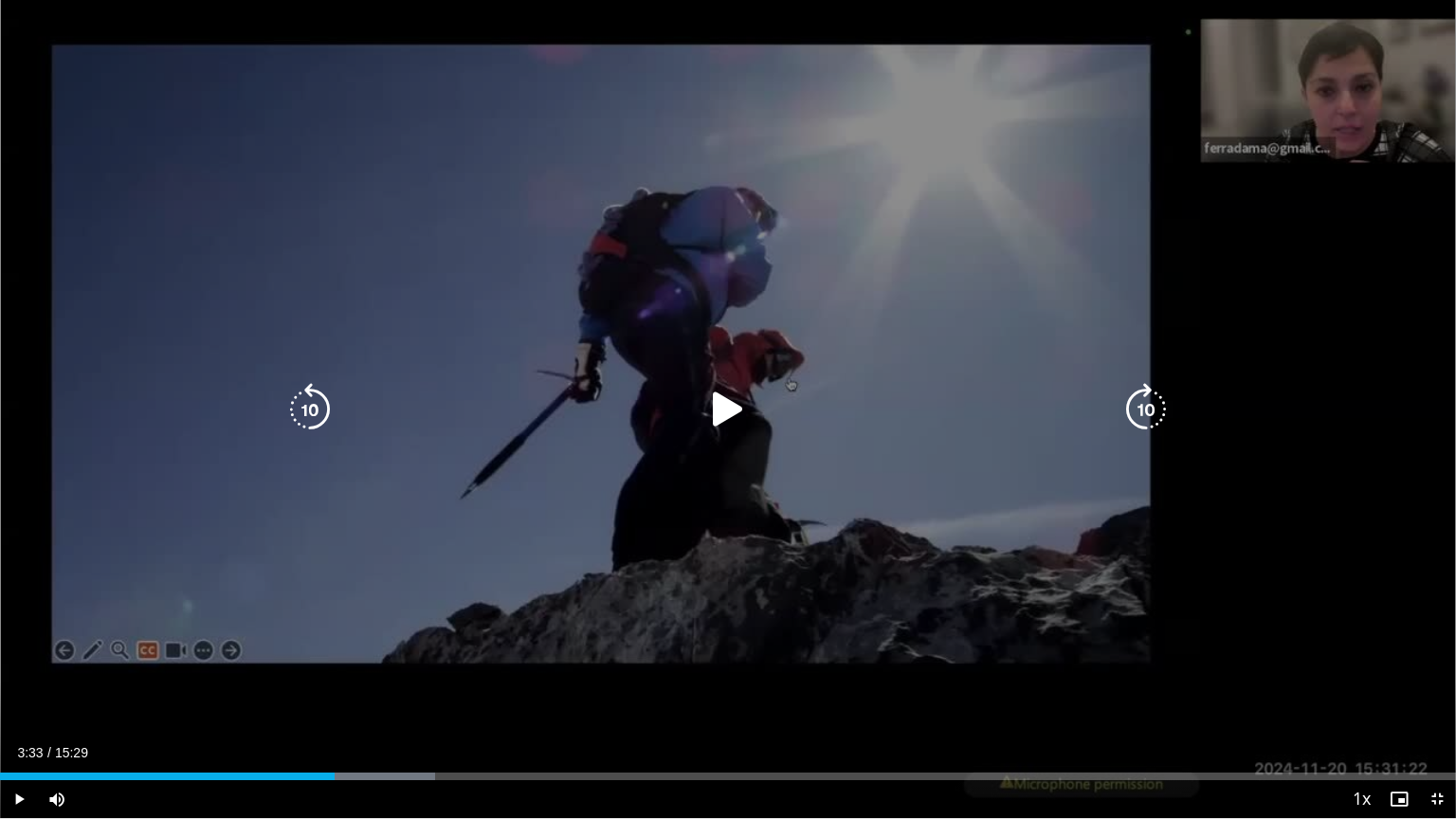 drag, startPoint x: 512, startPoint y: 614, endPoint x: 524, endPoint y: 645, distance: 33.24154 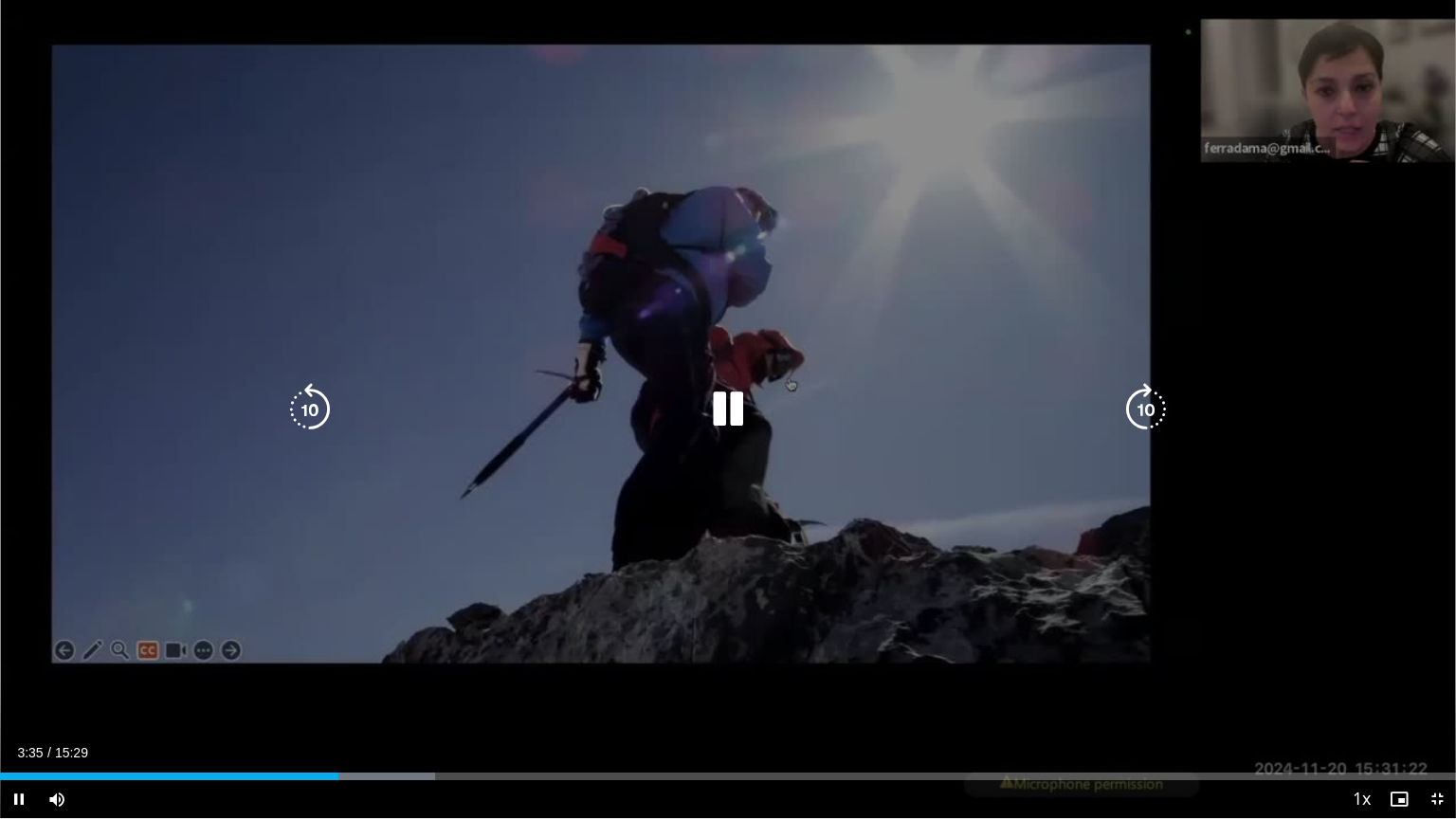 click on "10 seconds
Tap to unmute" at bounding box center (728, 409) 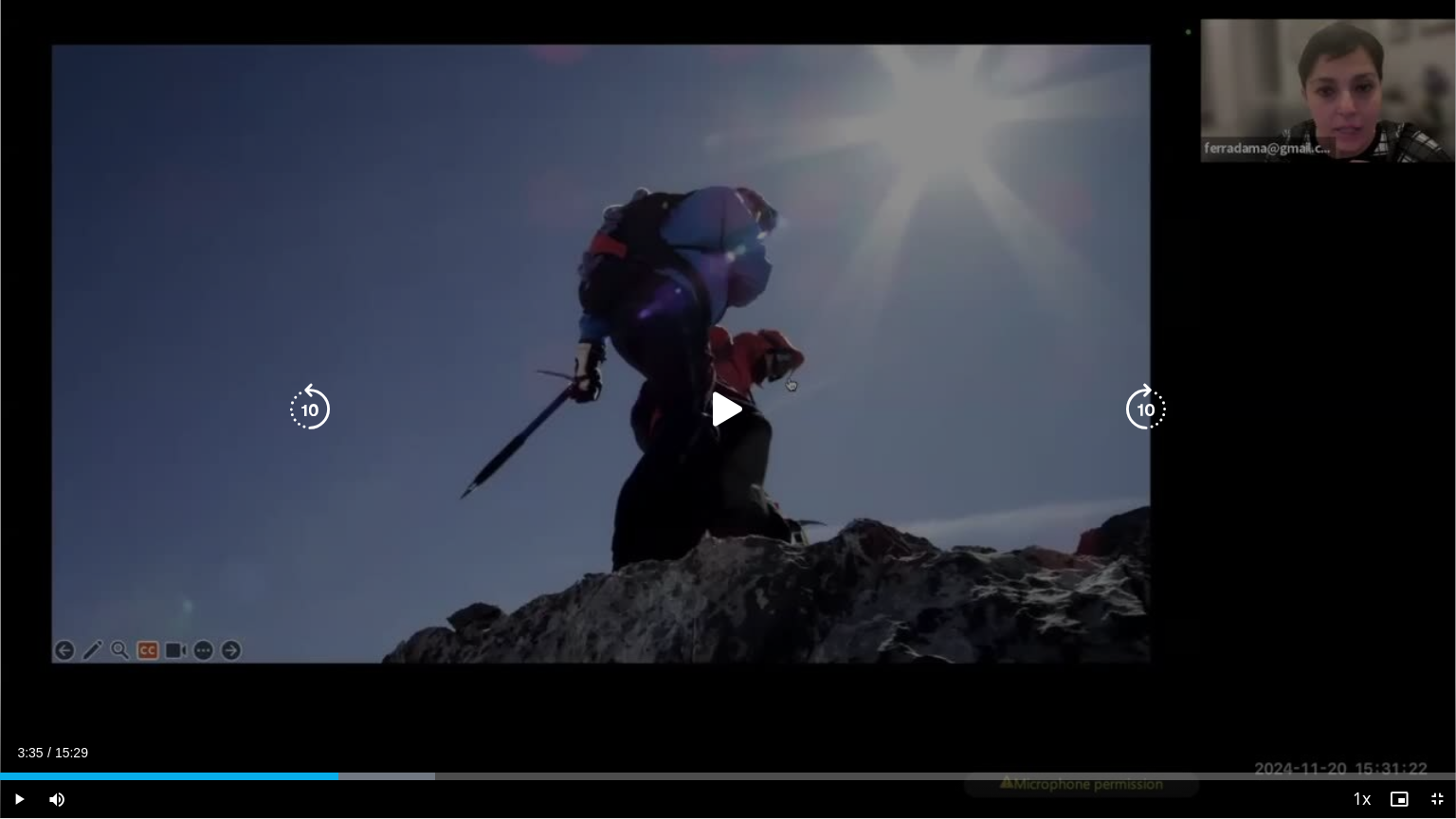 drag, startPoint x: 315, startPoint y: 348, endPoint x: 83, endPoint y: 238, distance: 256.75669 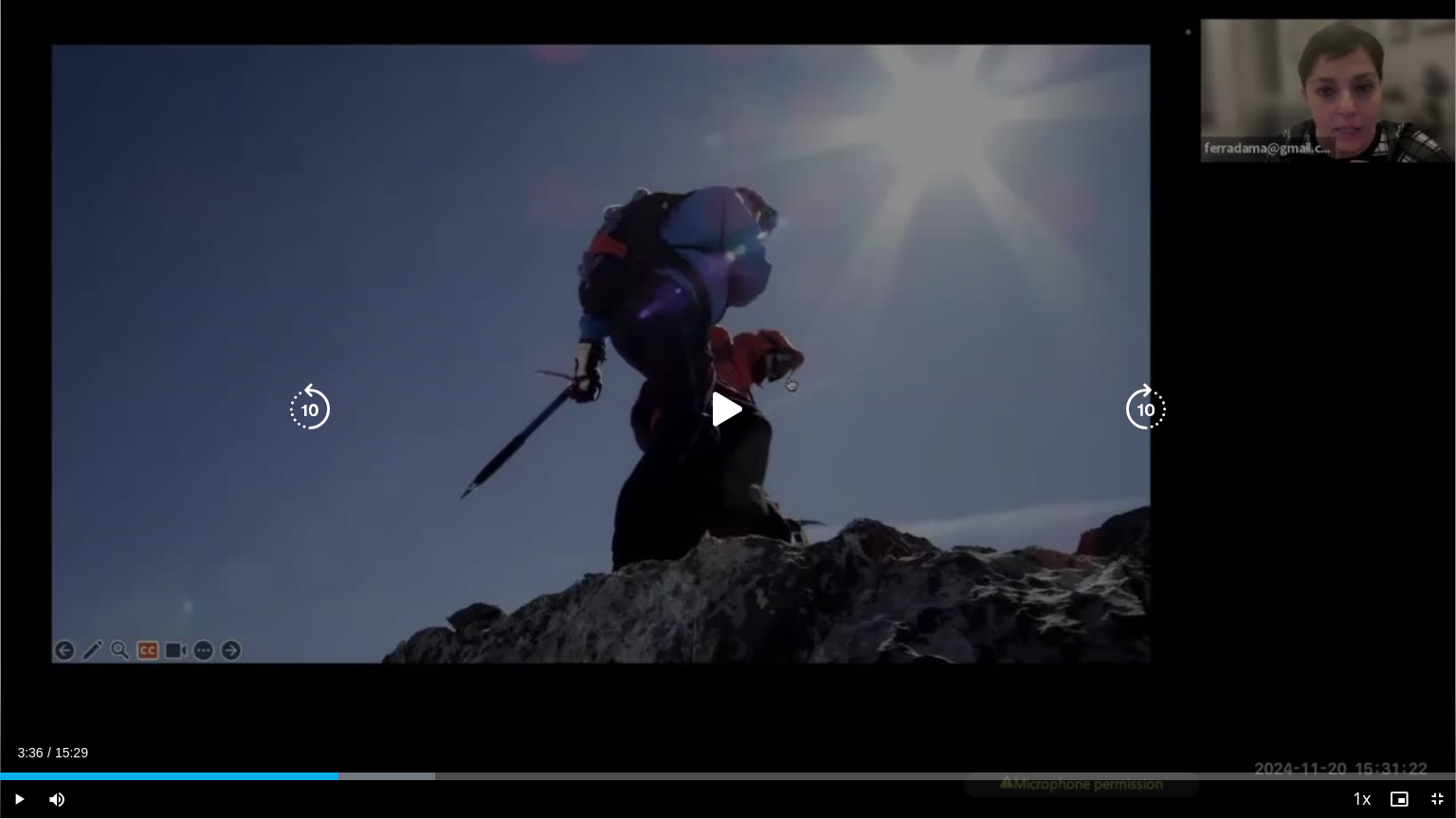 click on "10 seconds
Tap to unmute" at bounding box center [728, 409] 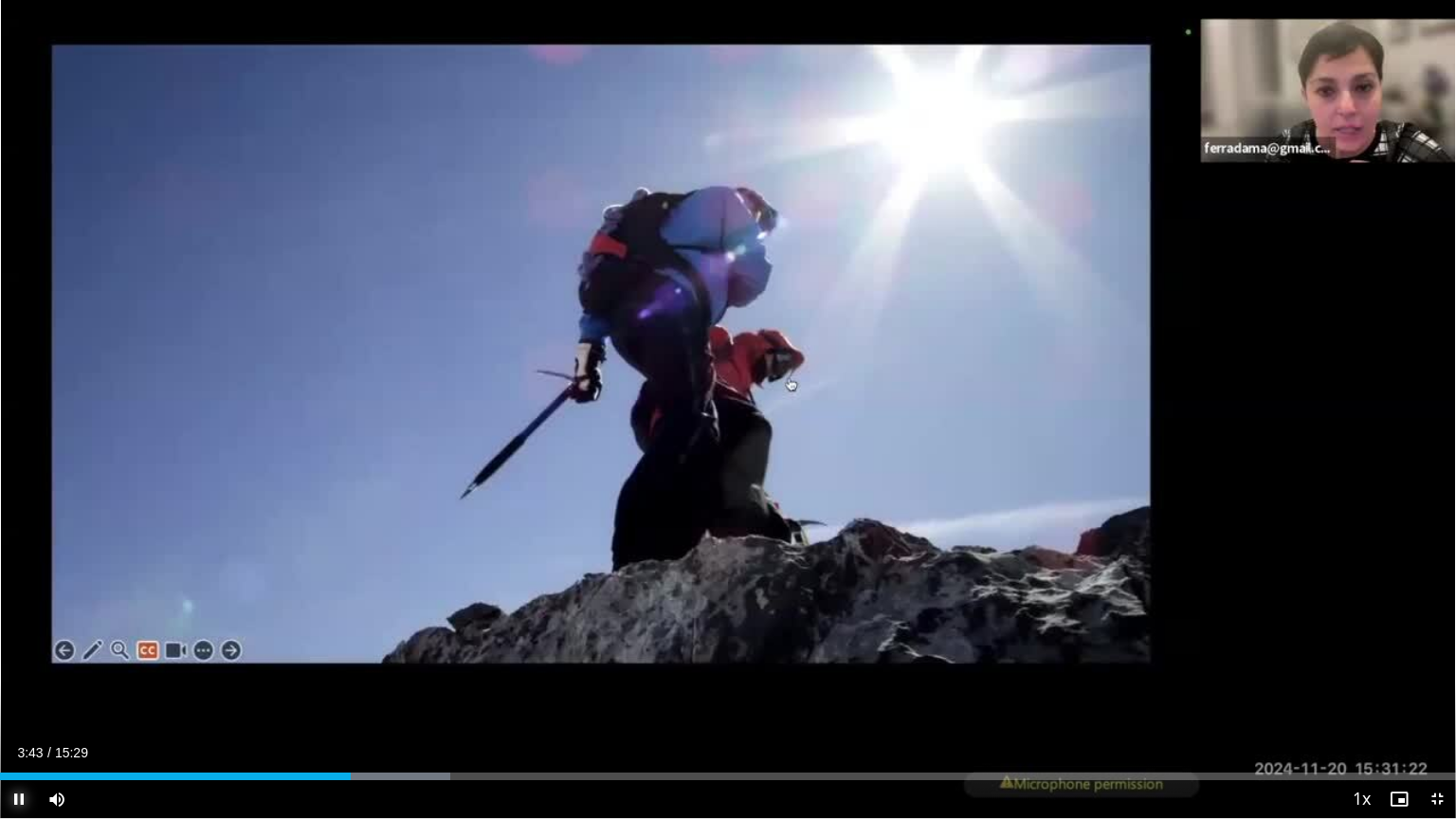 click at bounding box center (19, 799) 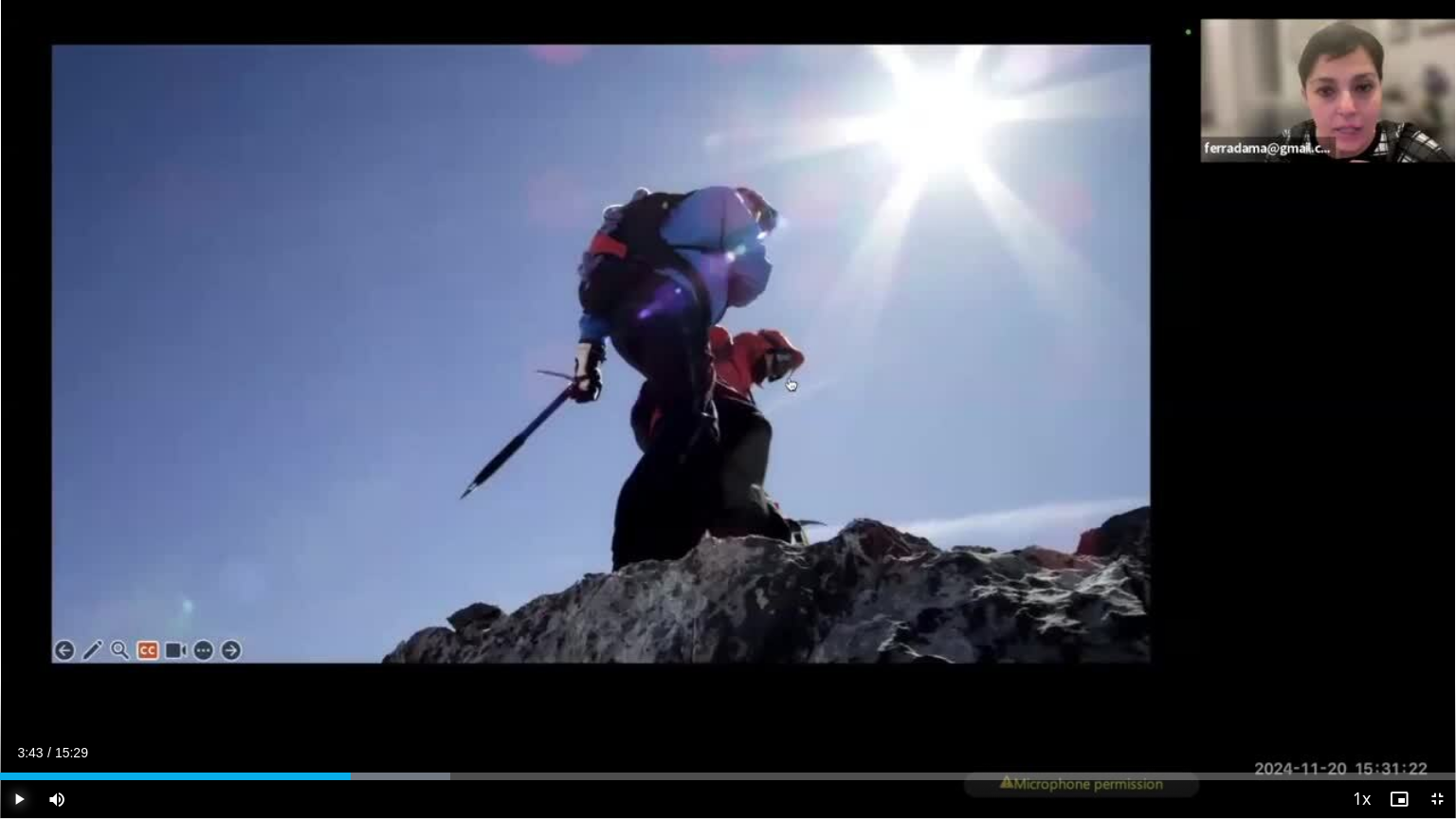 type 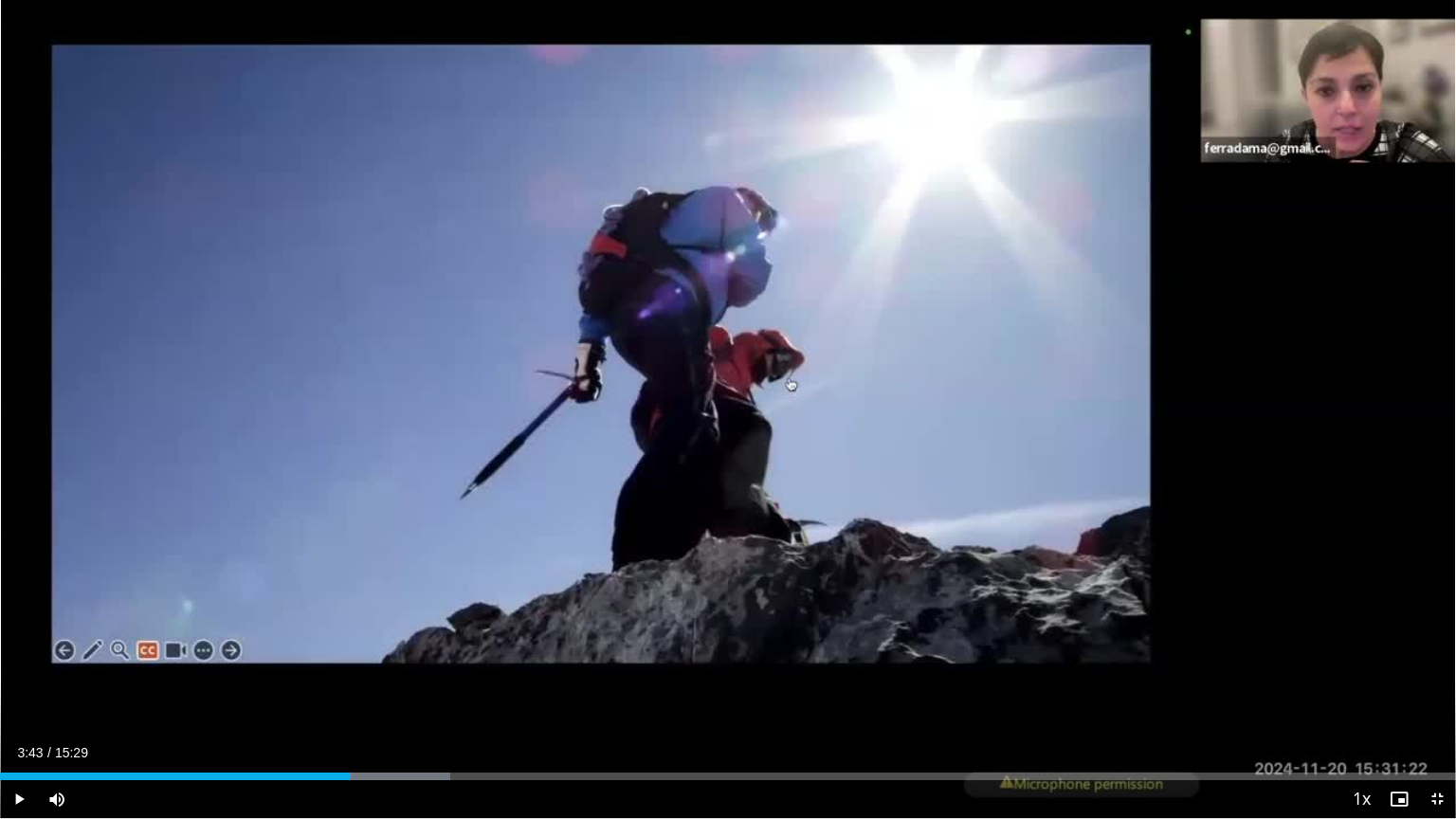 click on "Current Time  3:43 / Duration  15:29 Play Skip Backward Skip Forward Mute 0% Loaded :  30.94% 03:43 01:44 Stream Type  LIVE Seek to live, currently behind live LIVE   1x Playback Rate 0.5x 0.75x 1x , selected 1.25x 1.5x 1.75x 2x Chapters Chapters Descriptions descriptions off , selected Captions captions settings , opens captions settings dialog captions off , selected Audio Track en (Main) , selected Exit Fullscreen Enable picture-in-picture mode" at bounding box center (728, 799) 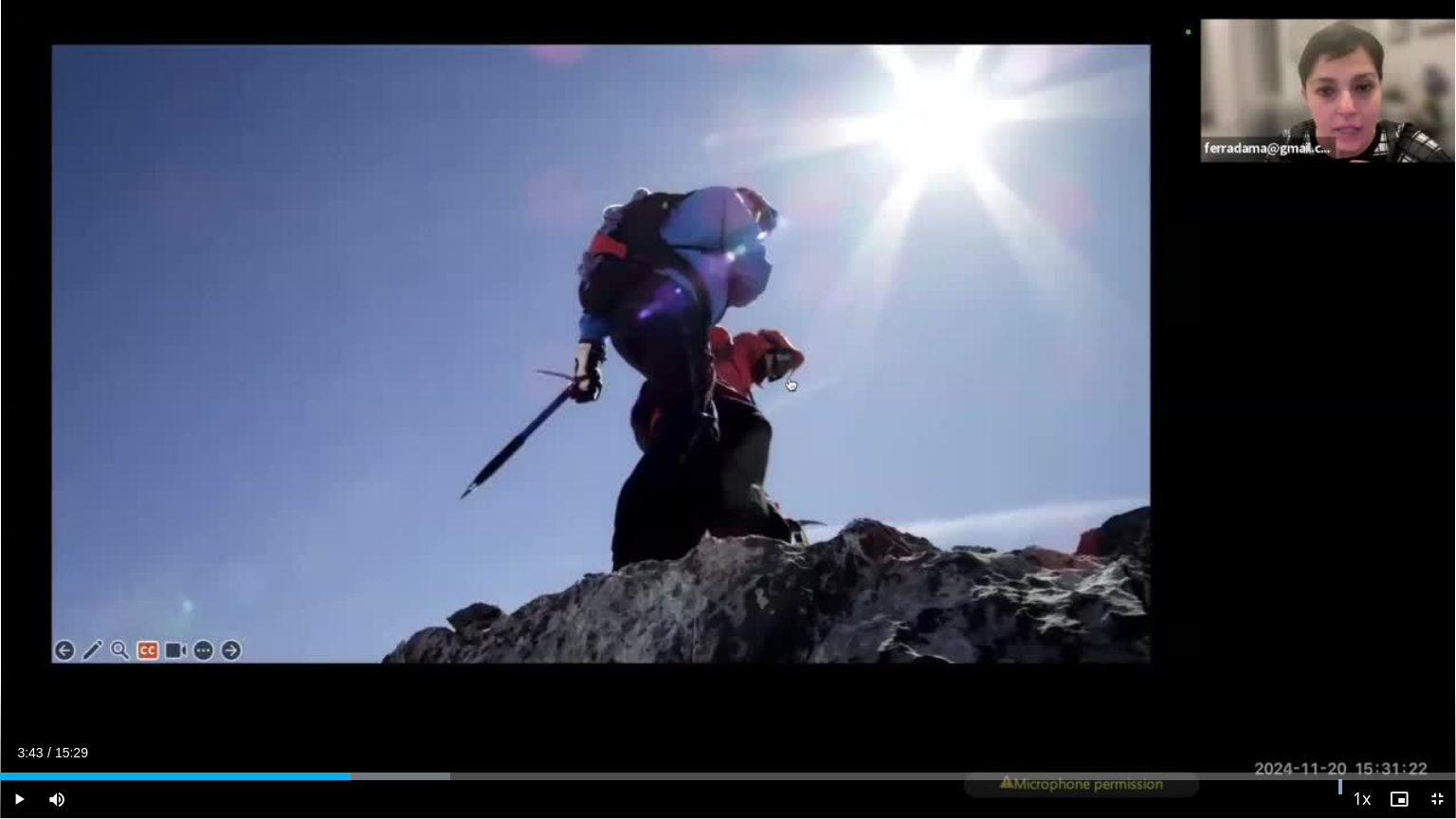 click on "Current Time  3:43 / Duration  15:29 Play Skip Backward Skip Forward Mute 0% Loaded :  30.94% 03:43 01:44 Stream Type  LIVE Seek to live, currently behind live LIVE   1x Playback Rate 0.5x 0.75x 1x , selected 1.25x 1.5x 1.75x 2x Chapters Chapters Descriptions descriptions off , selected Captions captions settings , opens captions settings dialog captions off , selected Audio Track en (Main) , selected Exit Fullscreen Enable picture-in-picture mode" at bounding box center [728, 799] 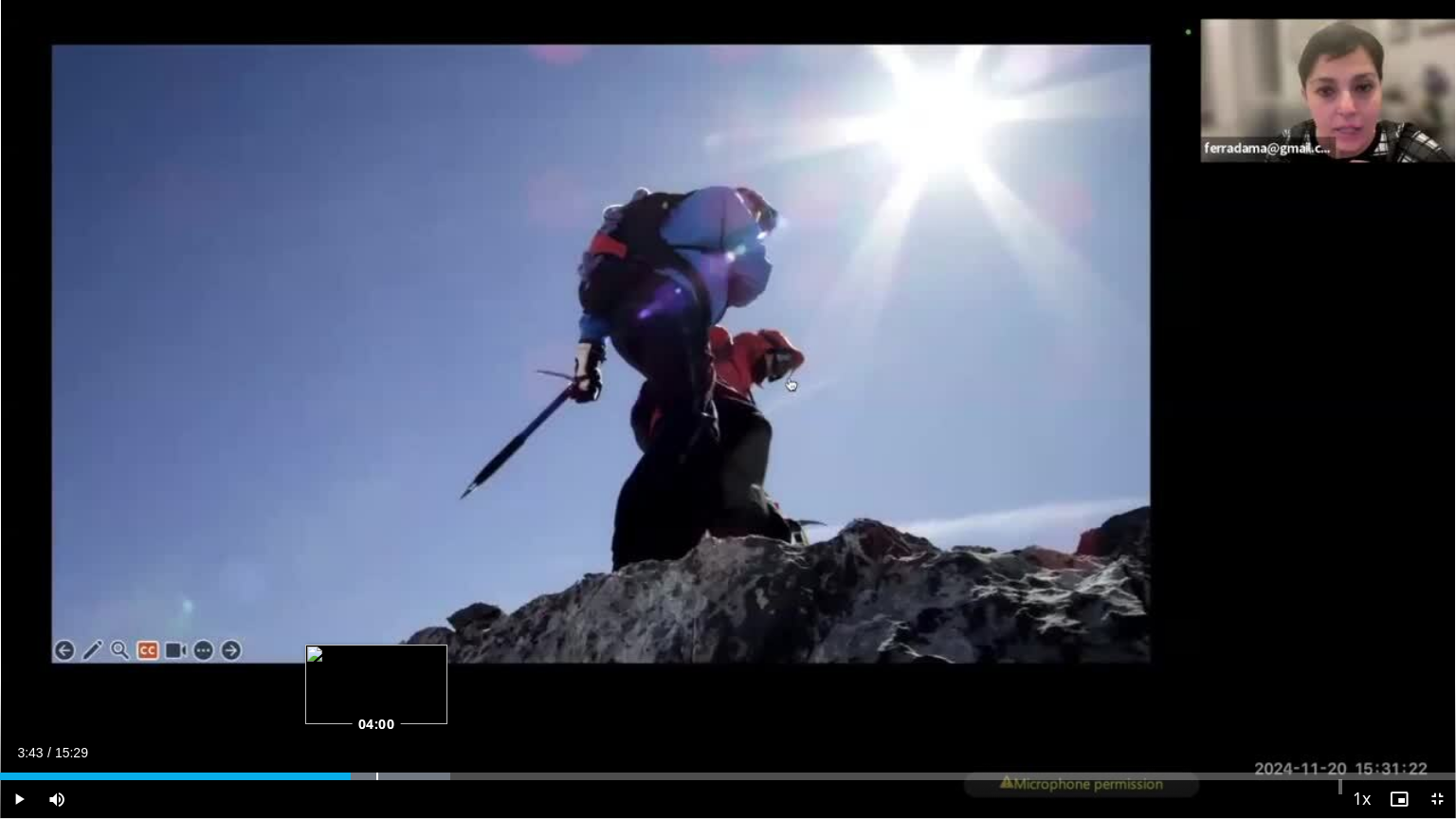 click on "Loaded :  30.94% 04:00 04:00" at bounding box center [728, 776] 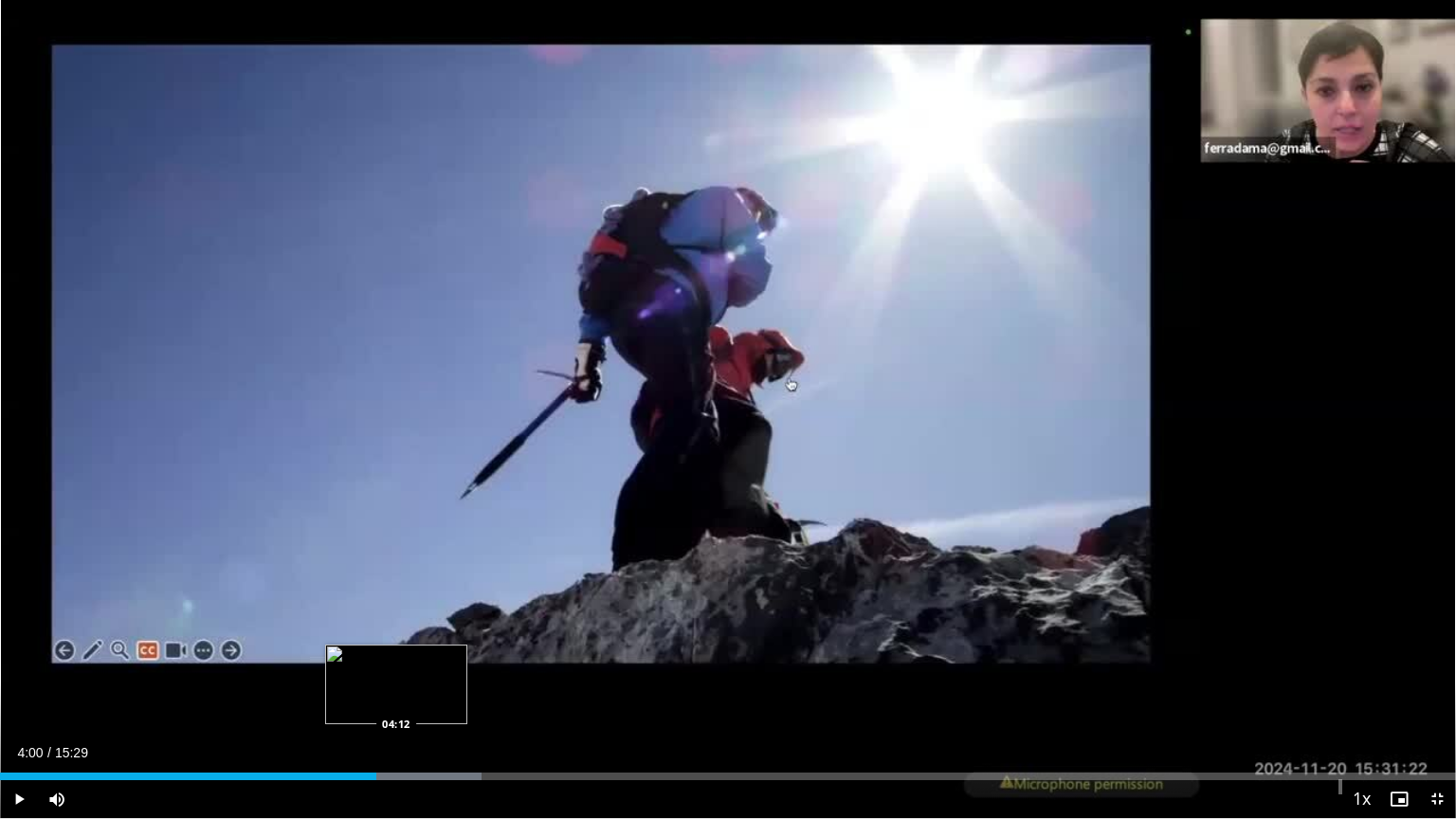 click on "Loaded :  33.07% 04:00 04:12" at bounding box center (728, 776) 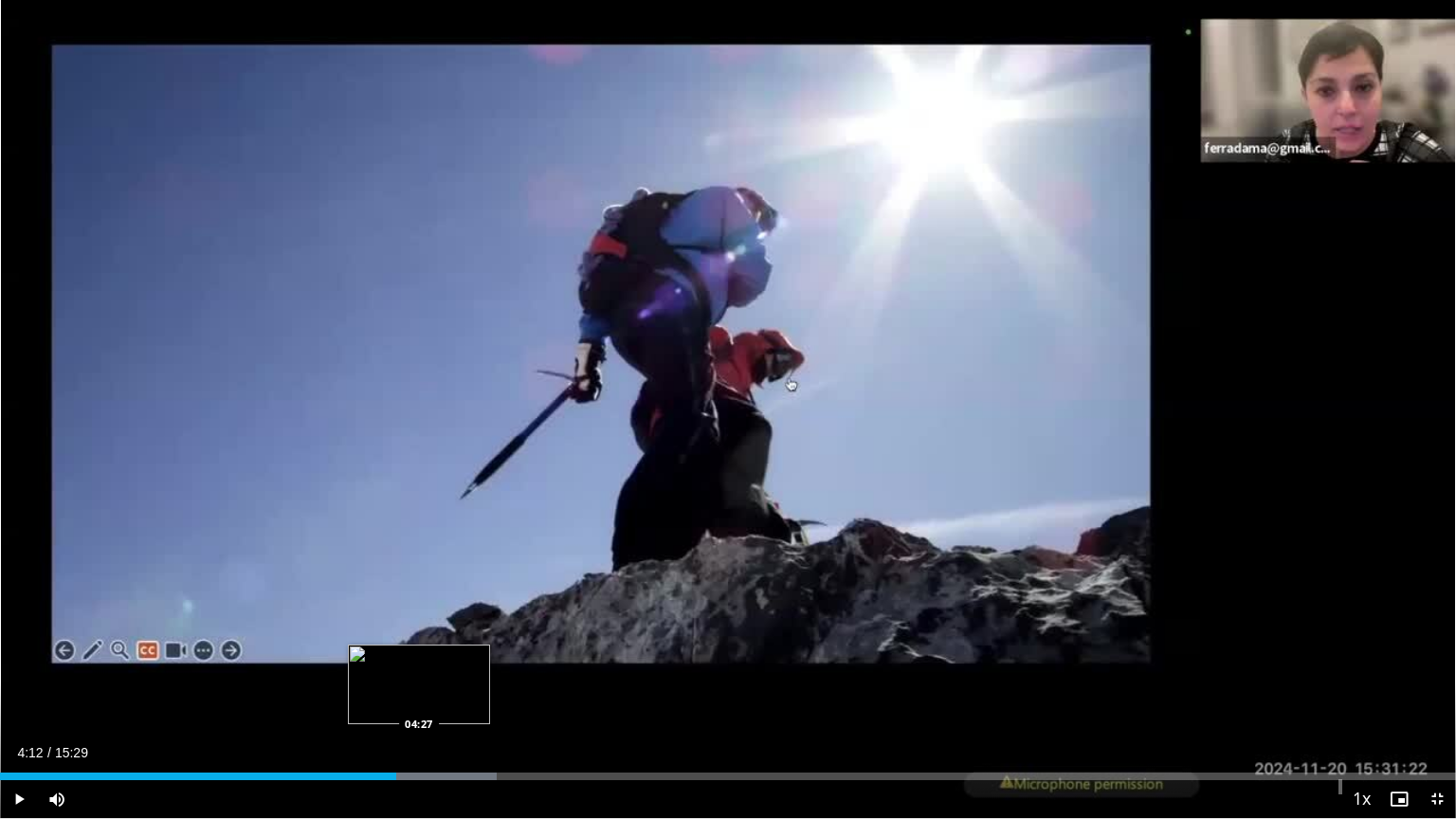 click on "Loaded :  34.14% 04:12 04:27" at bounding box center (728, 776) 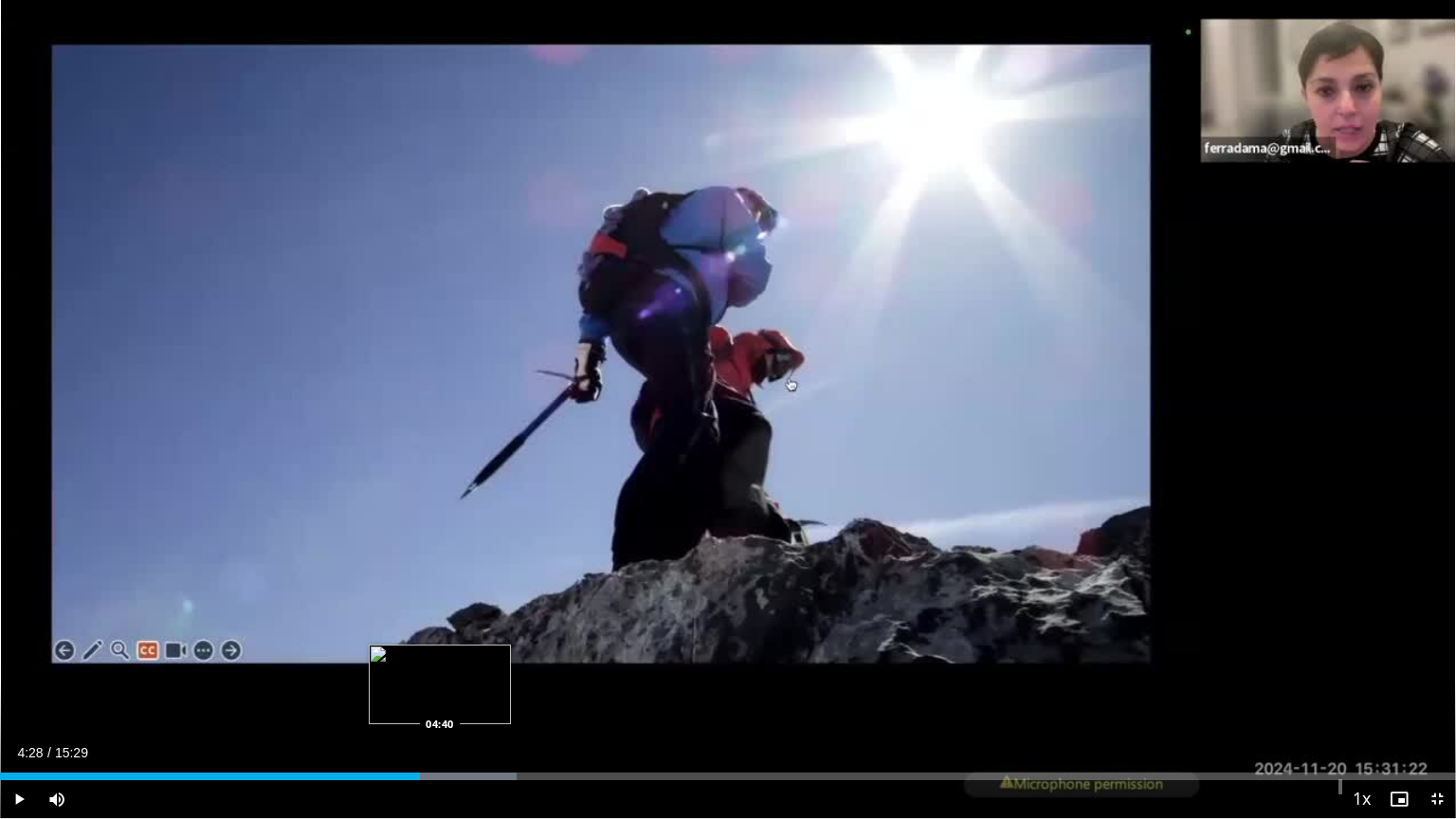 click on "Loaded :  35.50% 04:28 04:40" at bounding box center (728, 776) 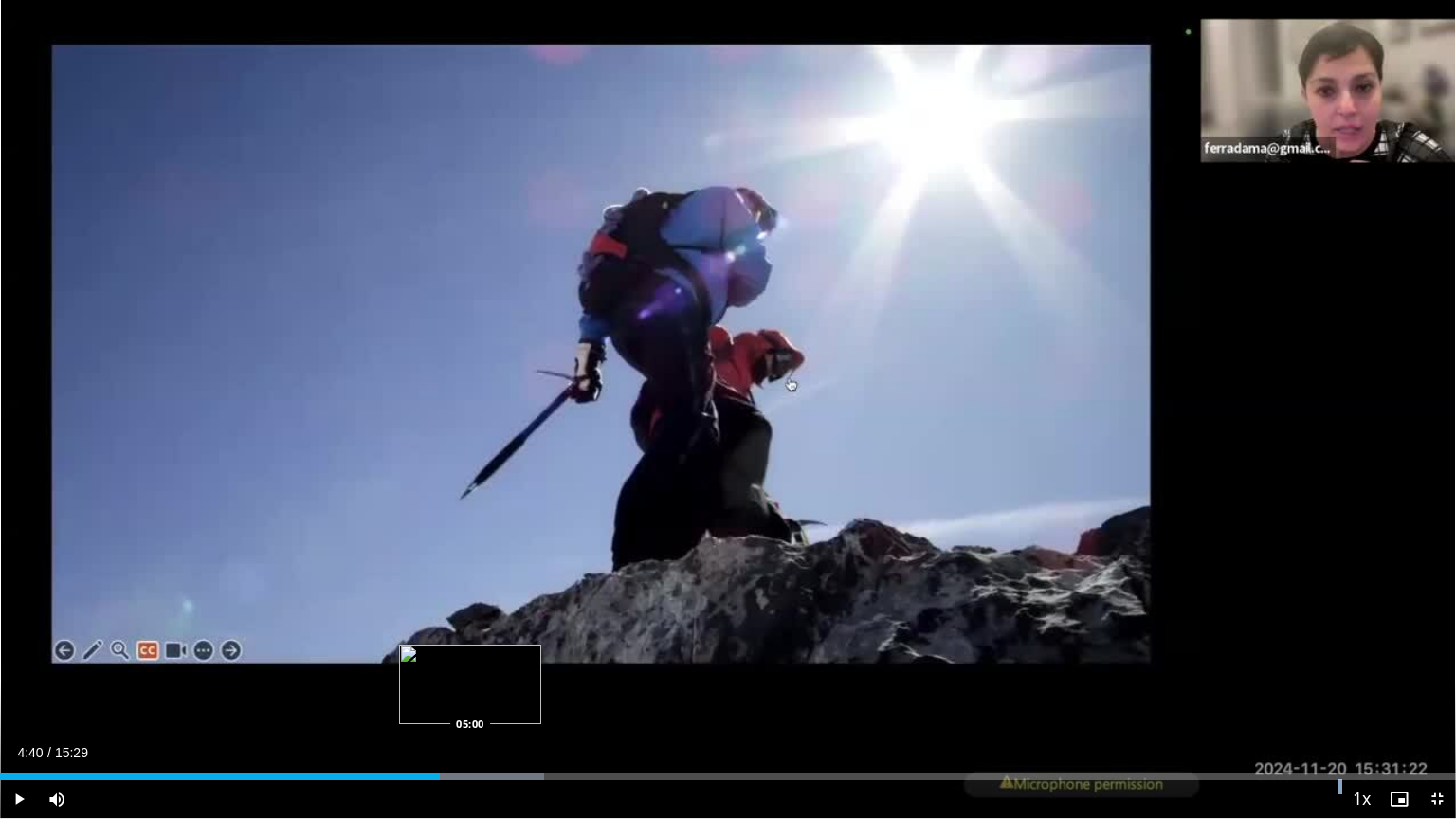 click at bounding box center [468, 776] 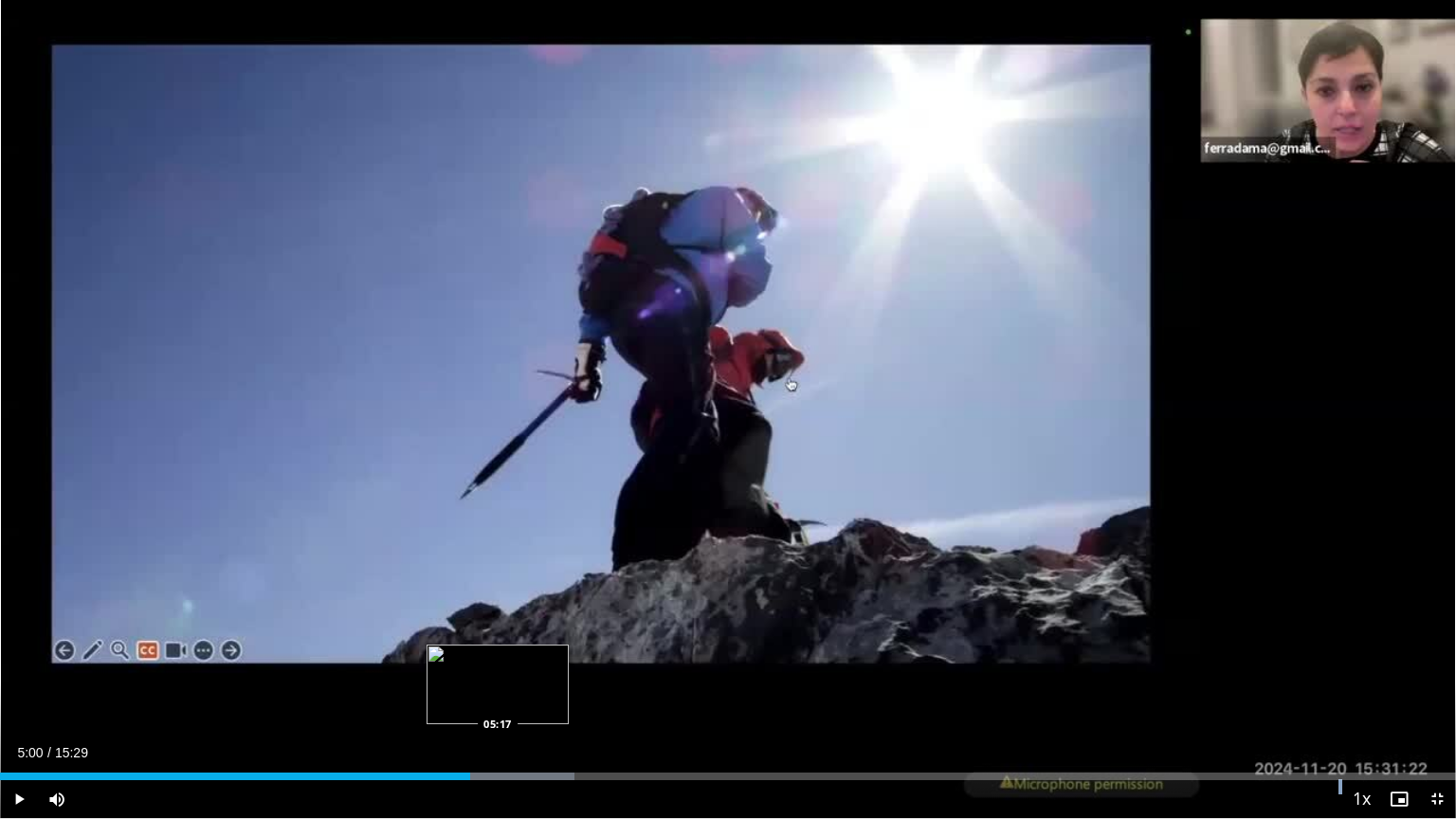 click at bounding box center [500, 776] 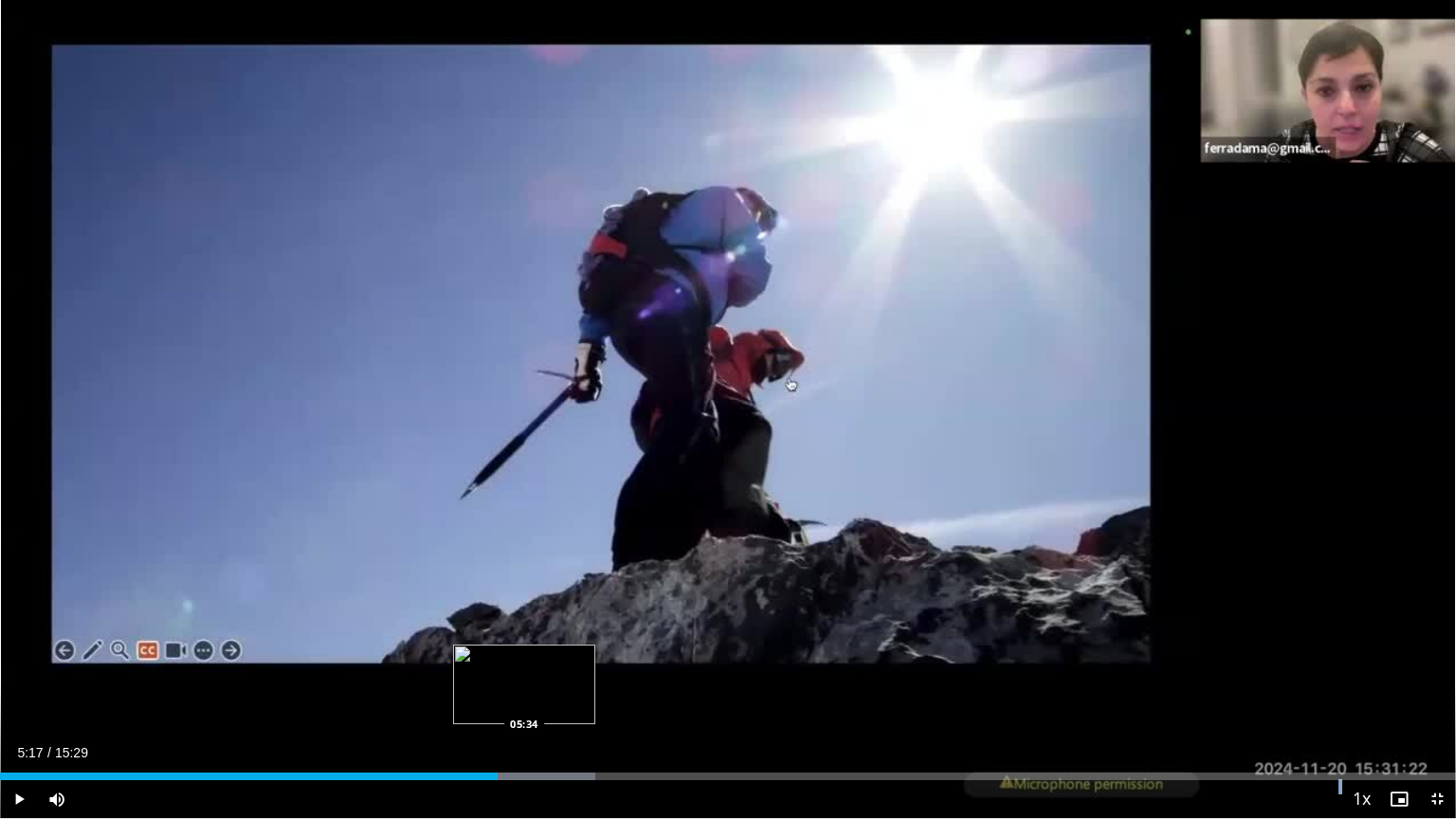 click at bounding box center [523, 776] 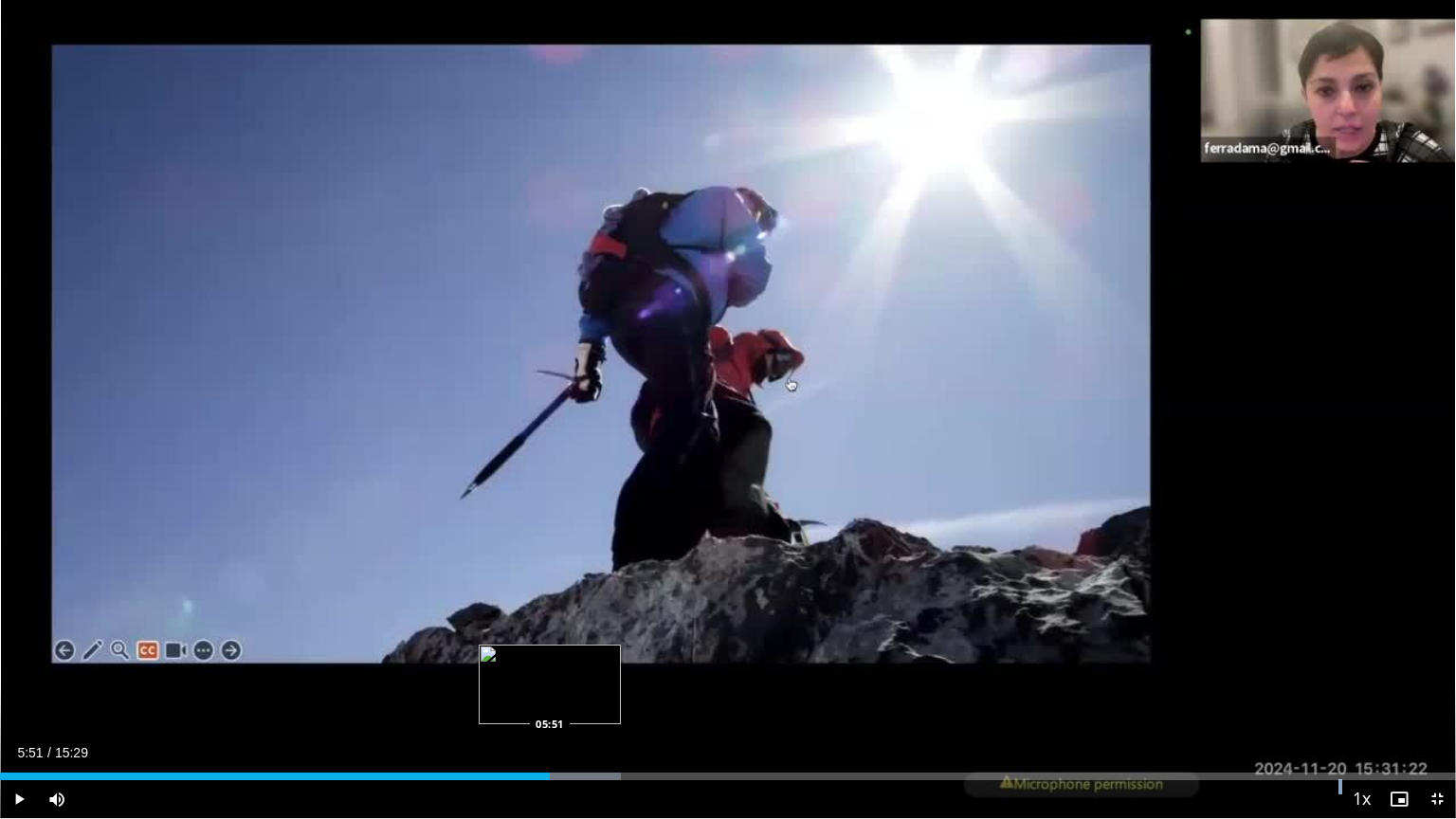 click on "Loaded :  42.67% 05:34 05:51" at bounding box center [728, 776] 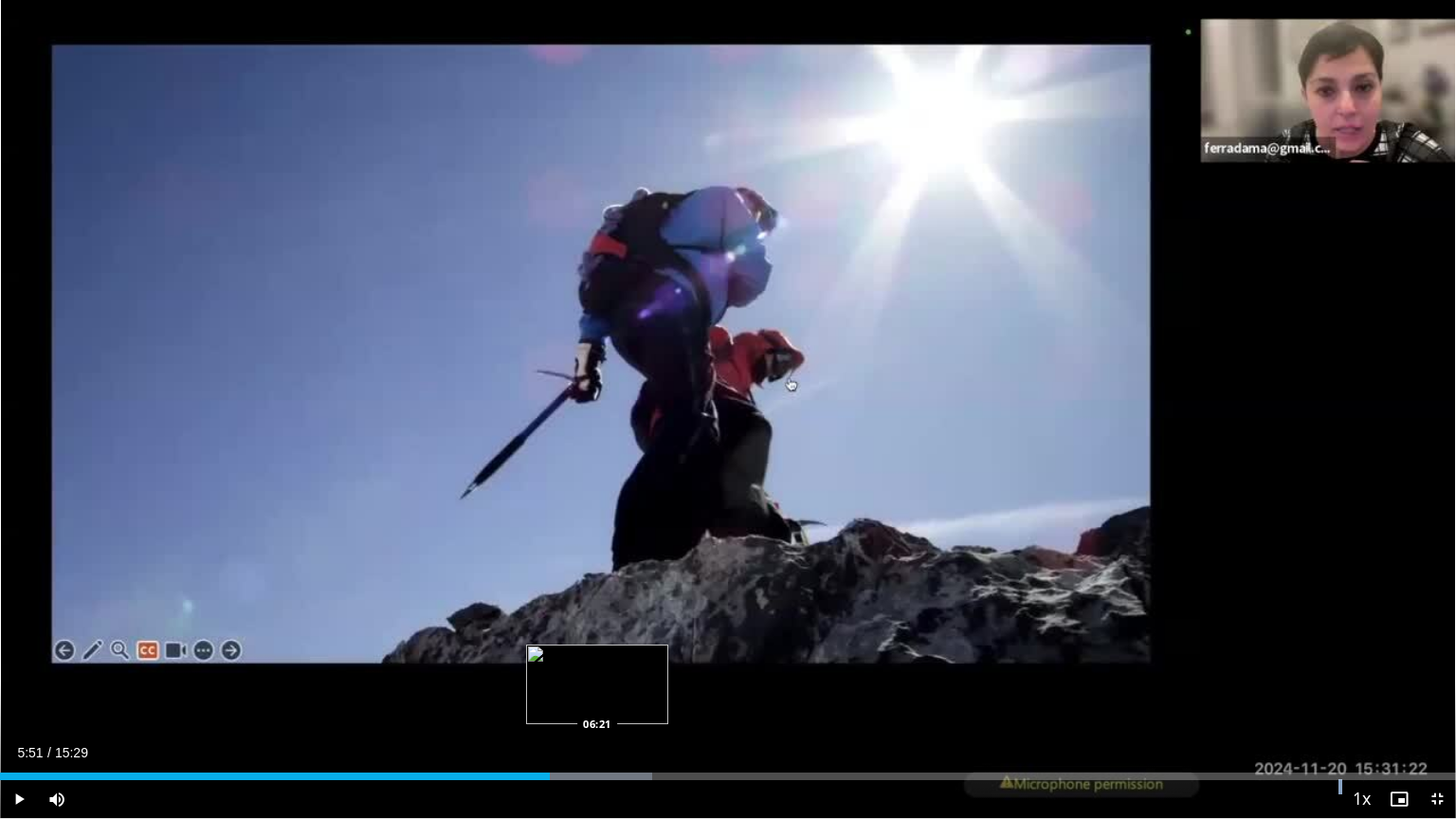click at bounding box center [578, 776] 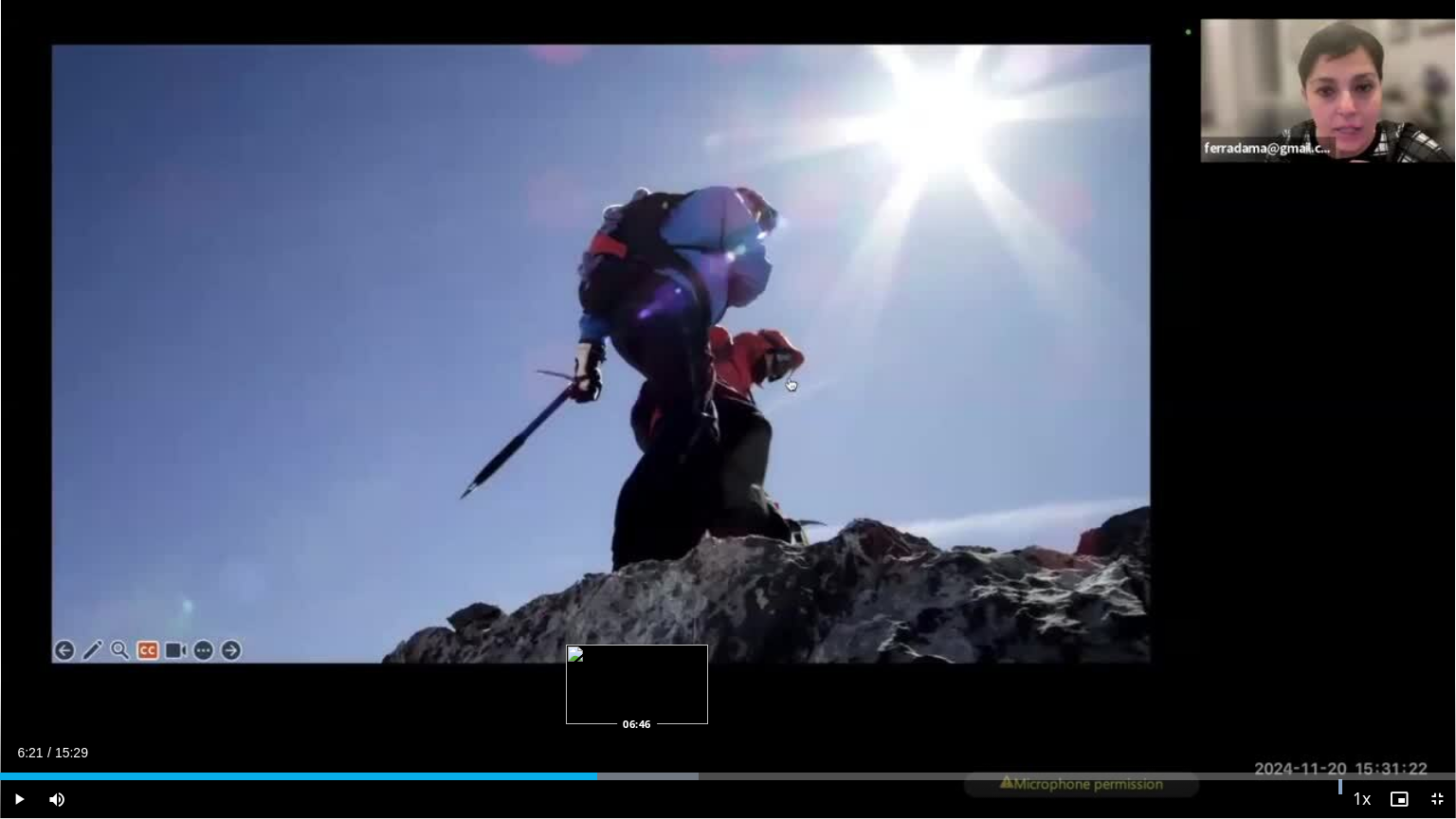 click on "Loaded :  48.01% 06:21 06:46" at bounding box center [728, 776] 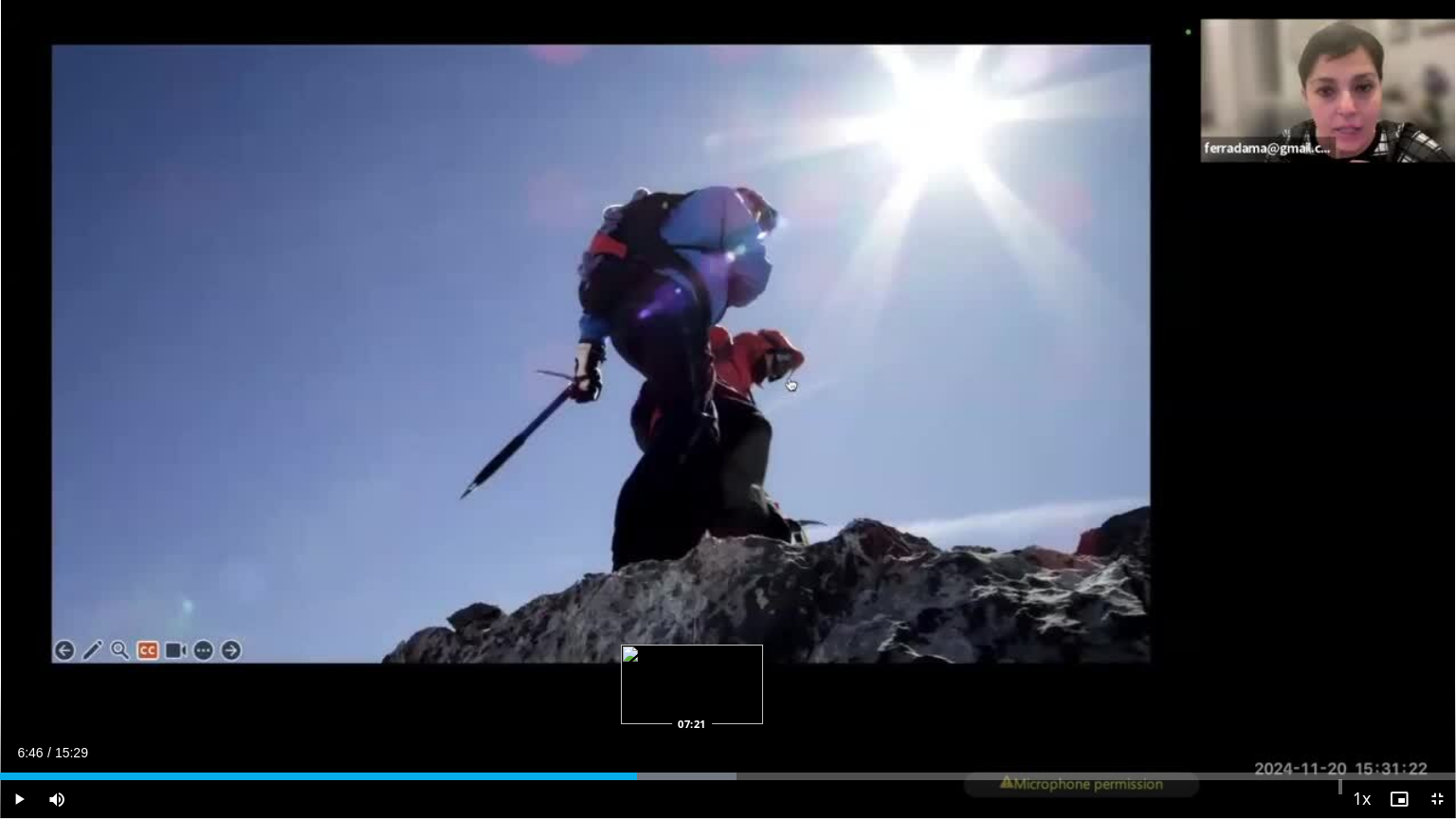 click on "Loaded :  50.56% 06:46 07:21" at bounding box center (728, 776) 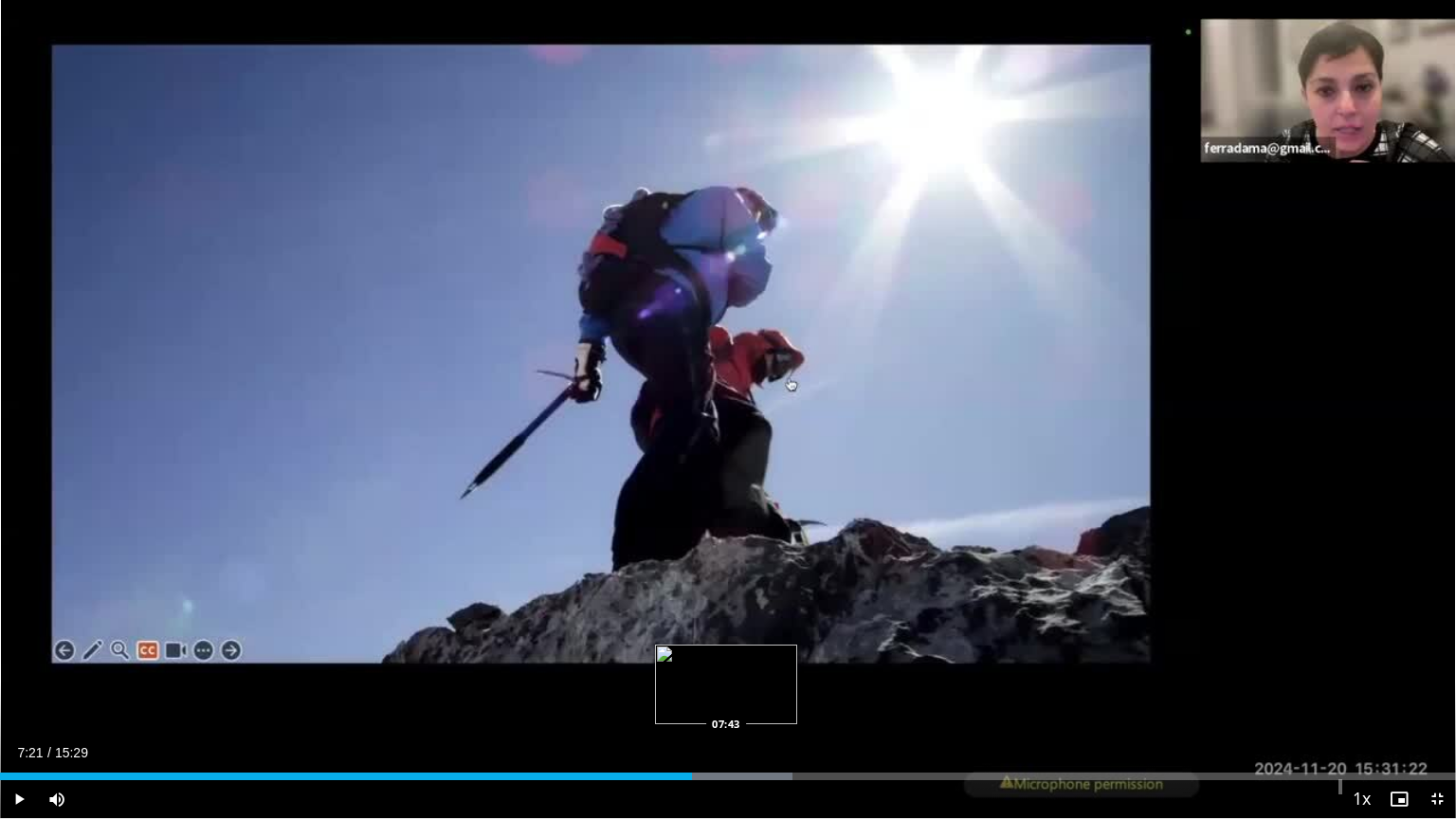 click at bounding box center [727, 776] 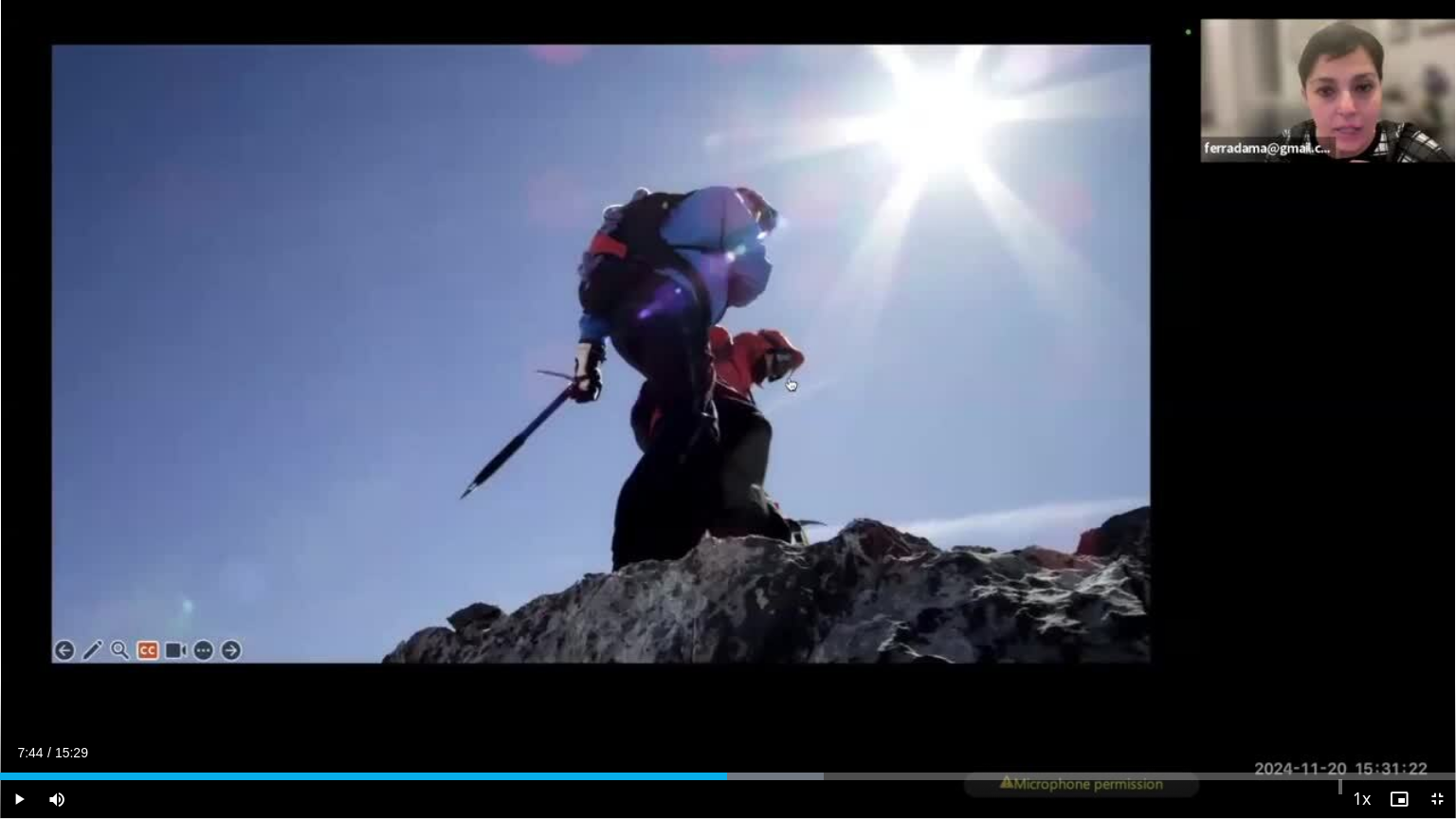 click at bounding box center (753, 776) 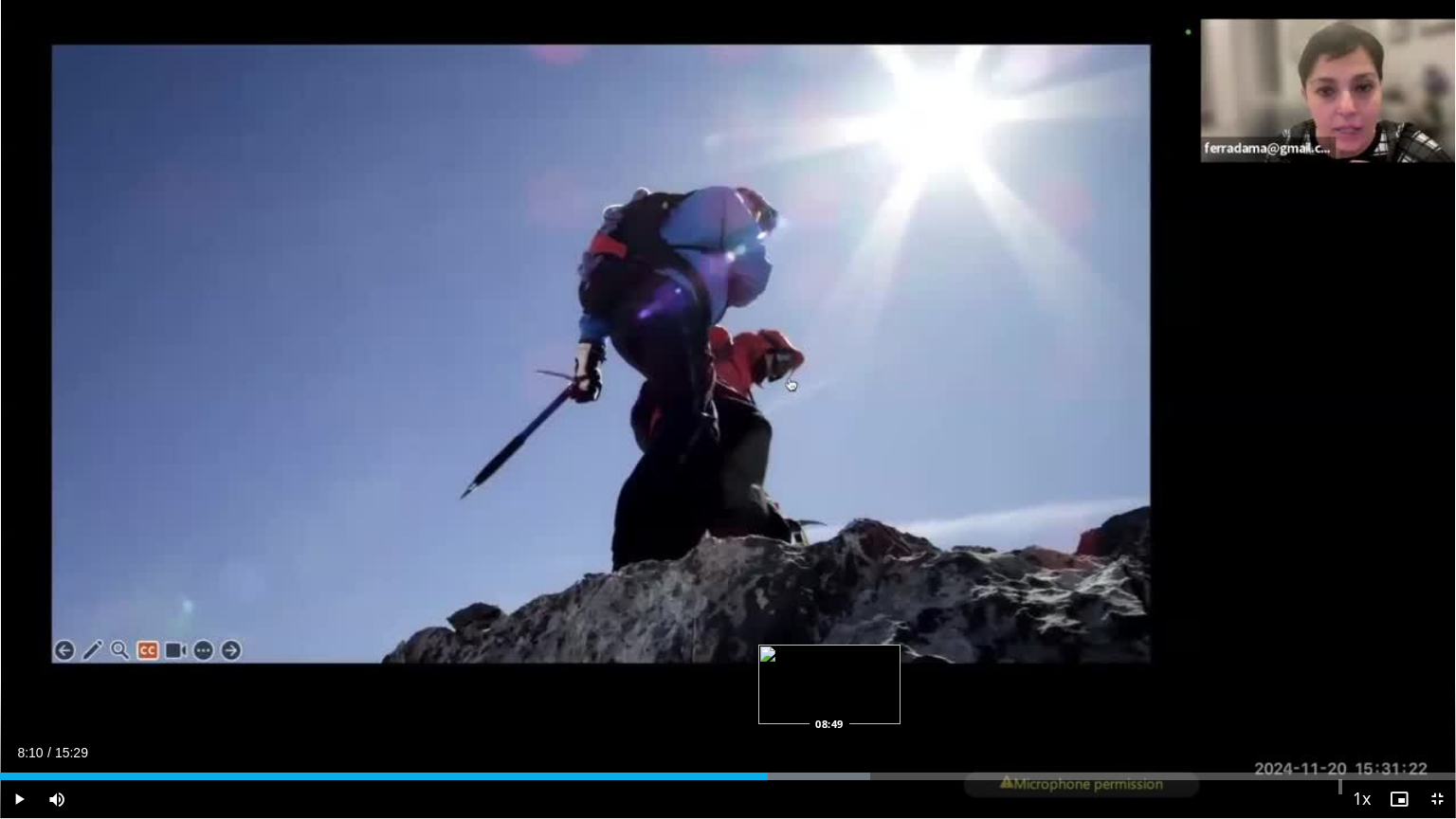 click at bounding box center (796, 776) 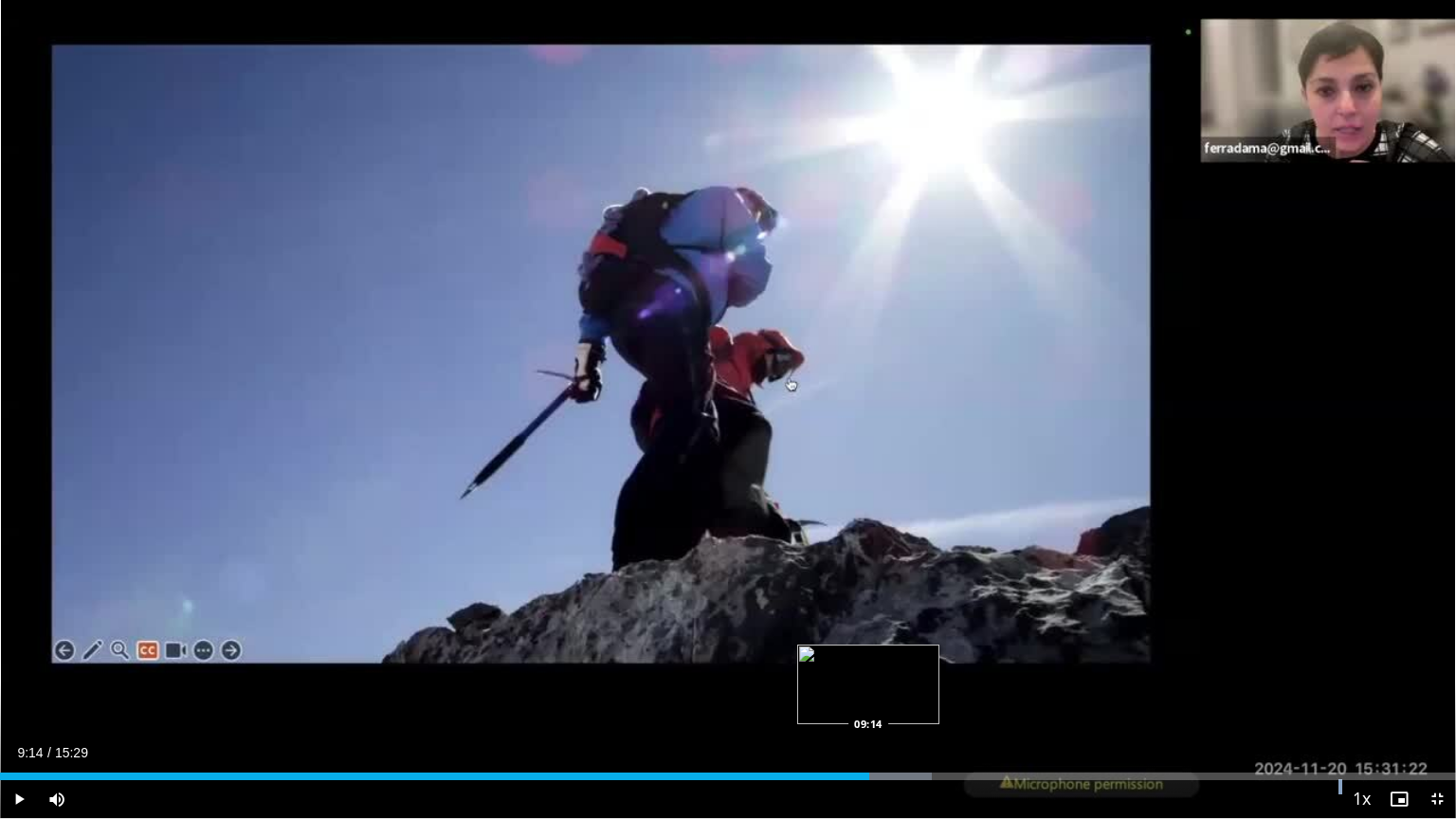 click on "Loaded :  64.02% 08:49 09:14" at bounding box center (728, 776) 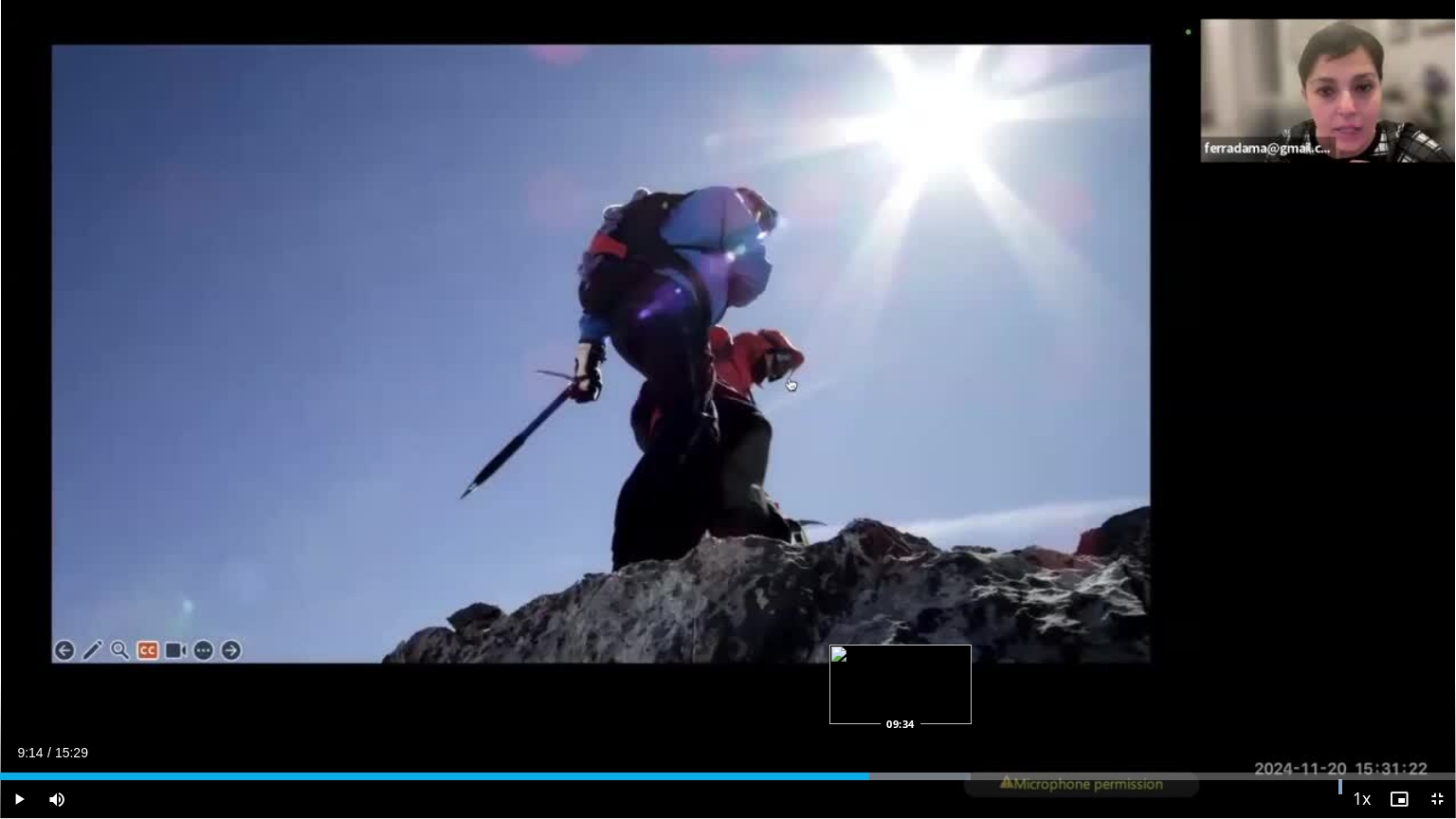 click on "Loaded :  66.69% 09:14 09:34" at bounding box center [728, 776] 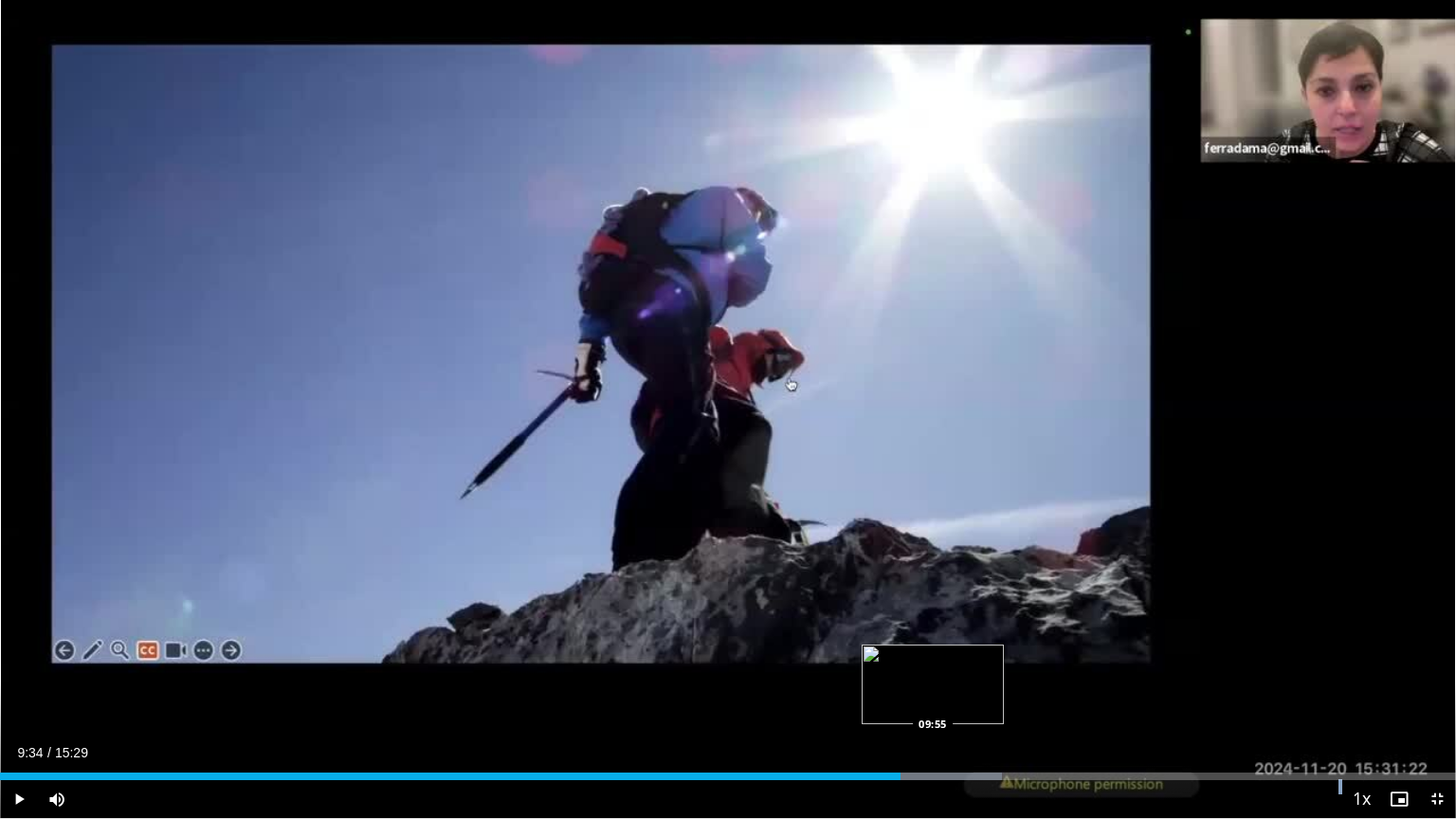 click at bounding box center [928, 776] 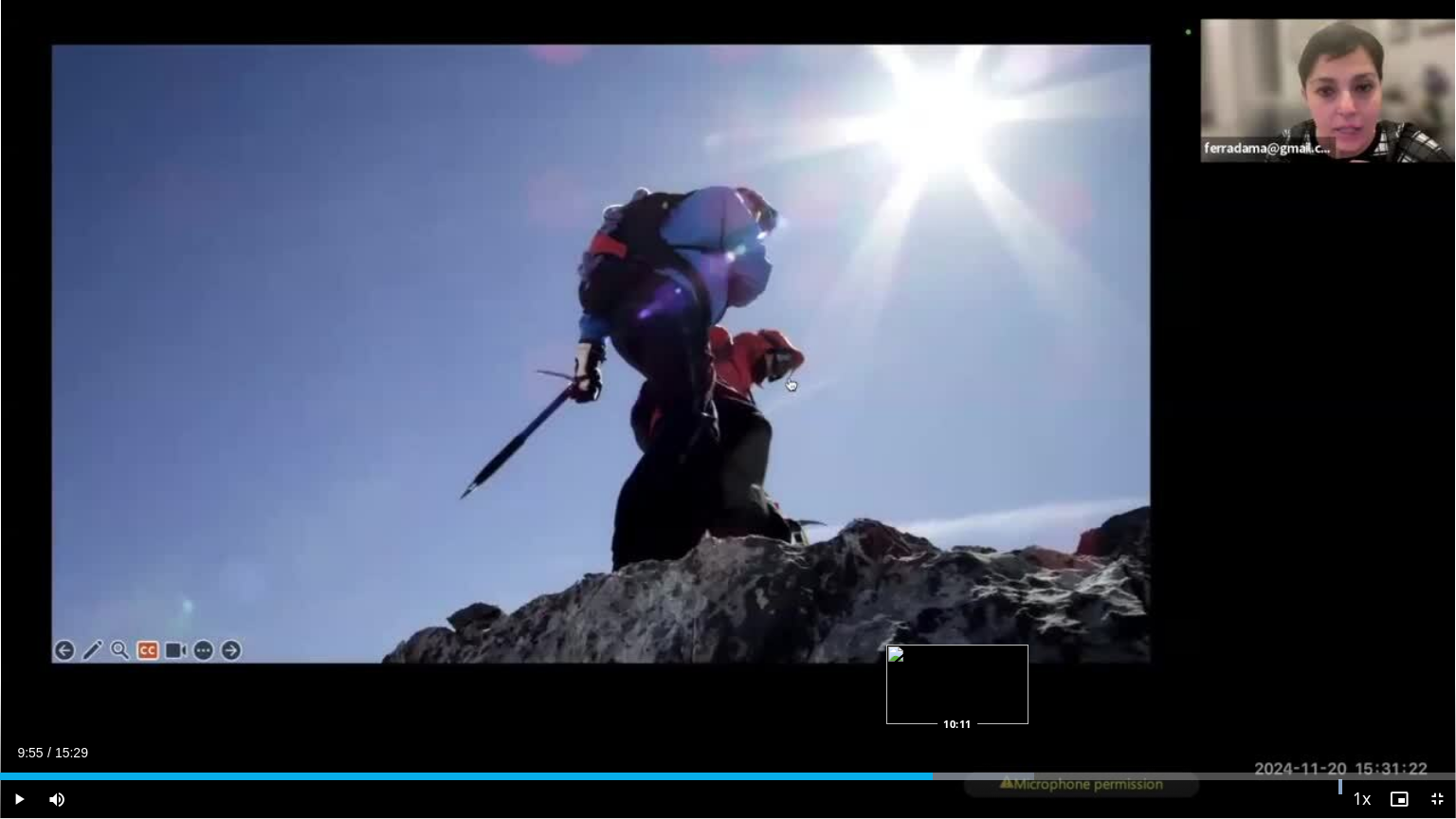click at bounding box center (959, 776) 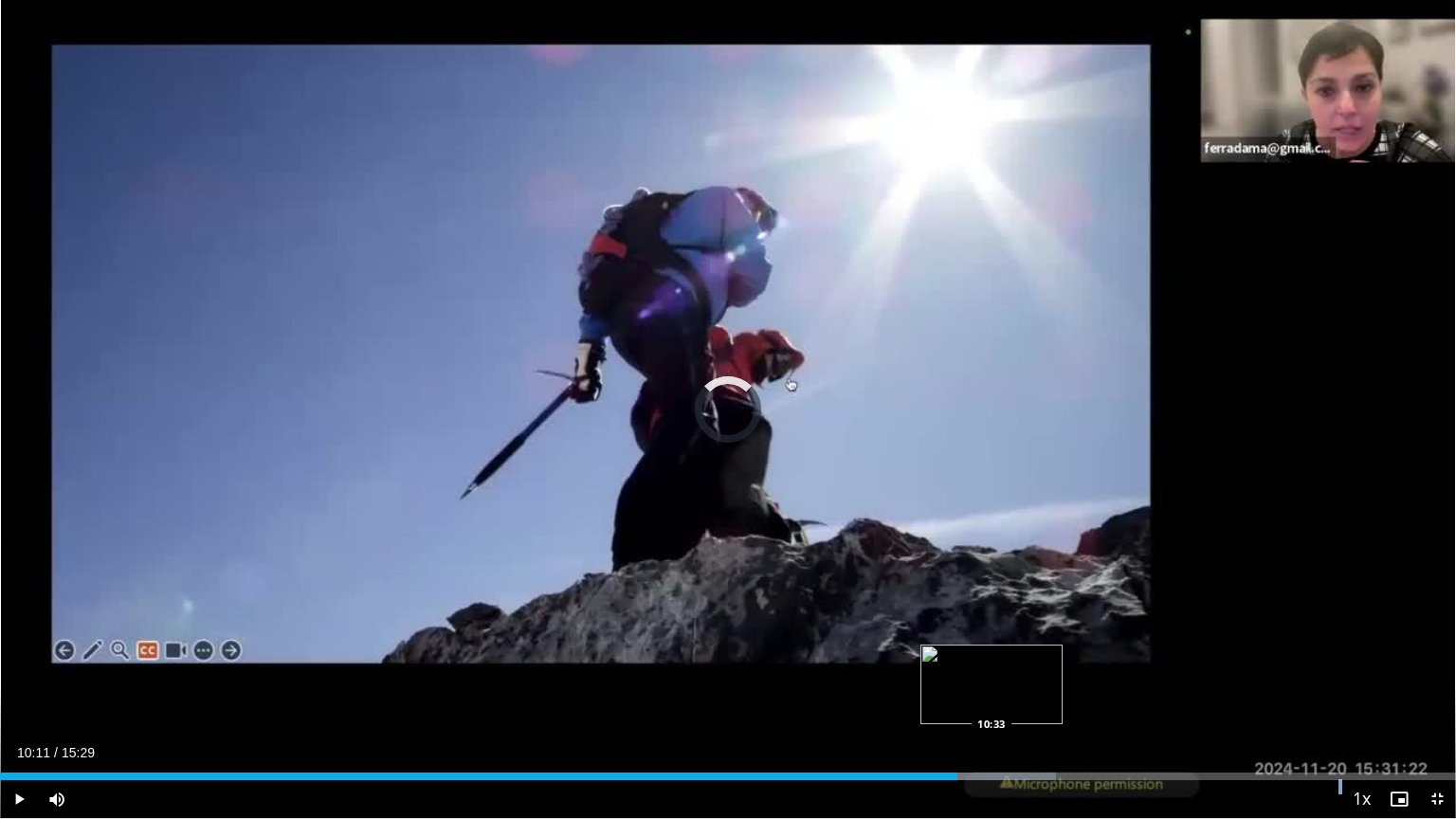 click on "Loaded :  72.55% 10:11 10:33" at bounding box center (728, 776) 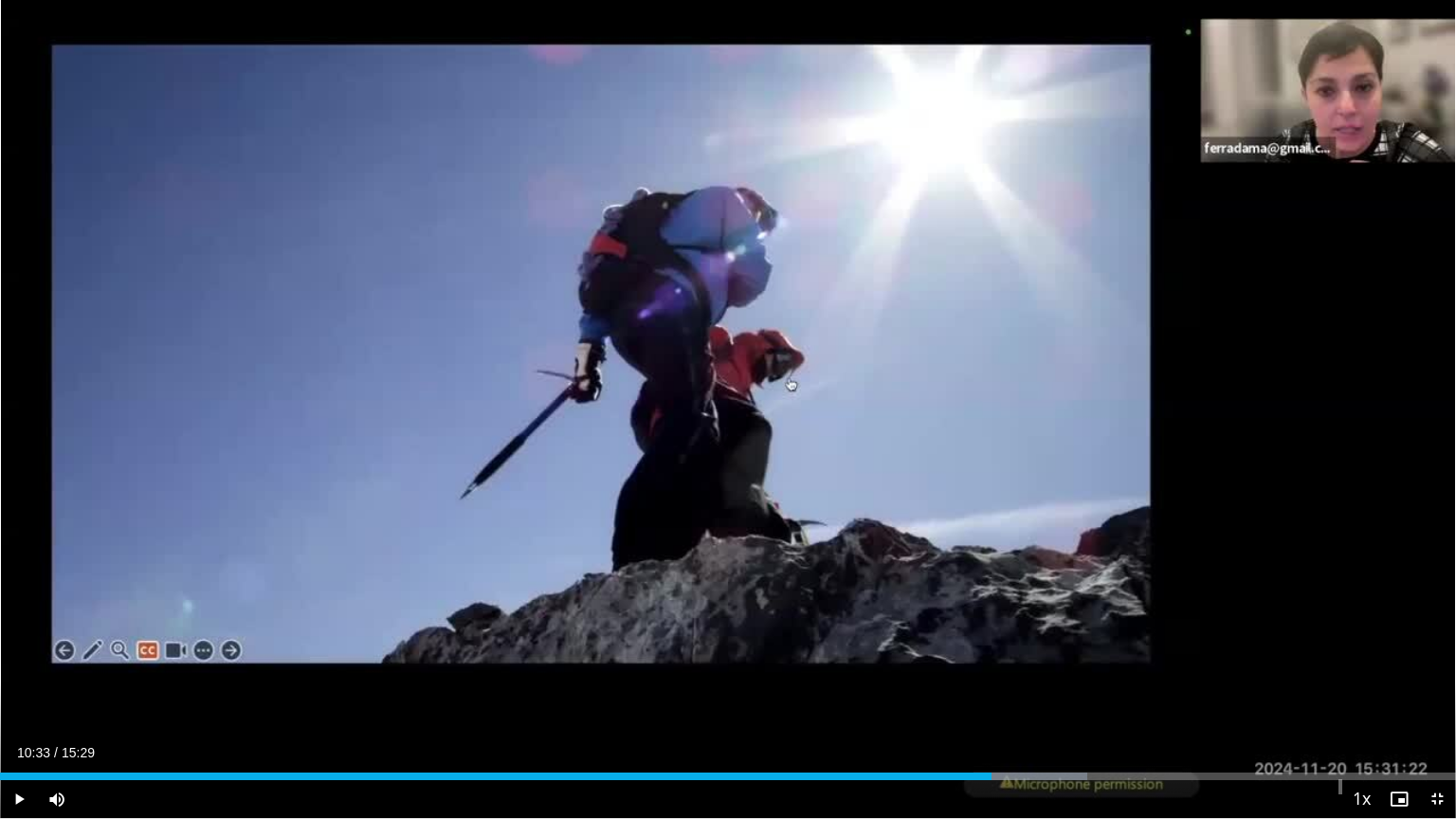 click on "Current Time  10:33 / Duration  15:29 Play Skip Backward Skip Forward Mute 0% Loaded :  74.69% 10:33 11:24 Stream Type  LIVE Seek to live, currently behind live LIVE   1x Playback Rate 0.5x 0.75x 1x , selected 1.25x 1.5x 1.75x 2x Chapters Chapters Descriptions descriptions off , selected Captions captions settings , opens captions settings dialog captions off , selected Audio Track en (Main) , selected Exit Fullscreen Enable picture-in-picture mode" at bounding box center [728, 799] 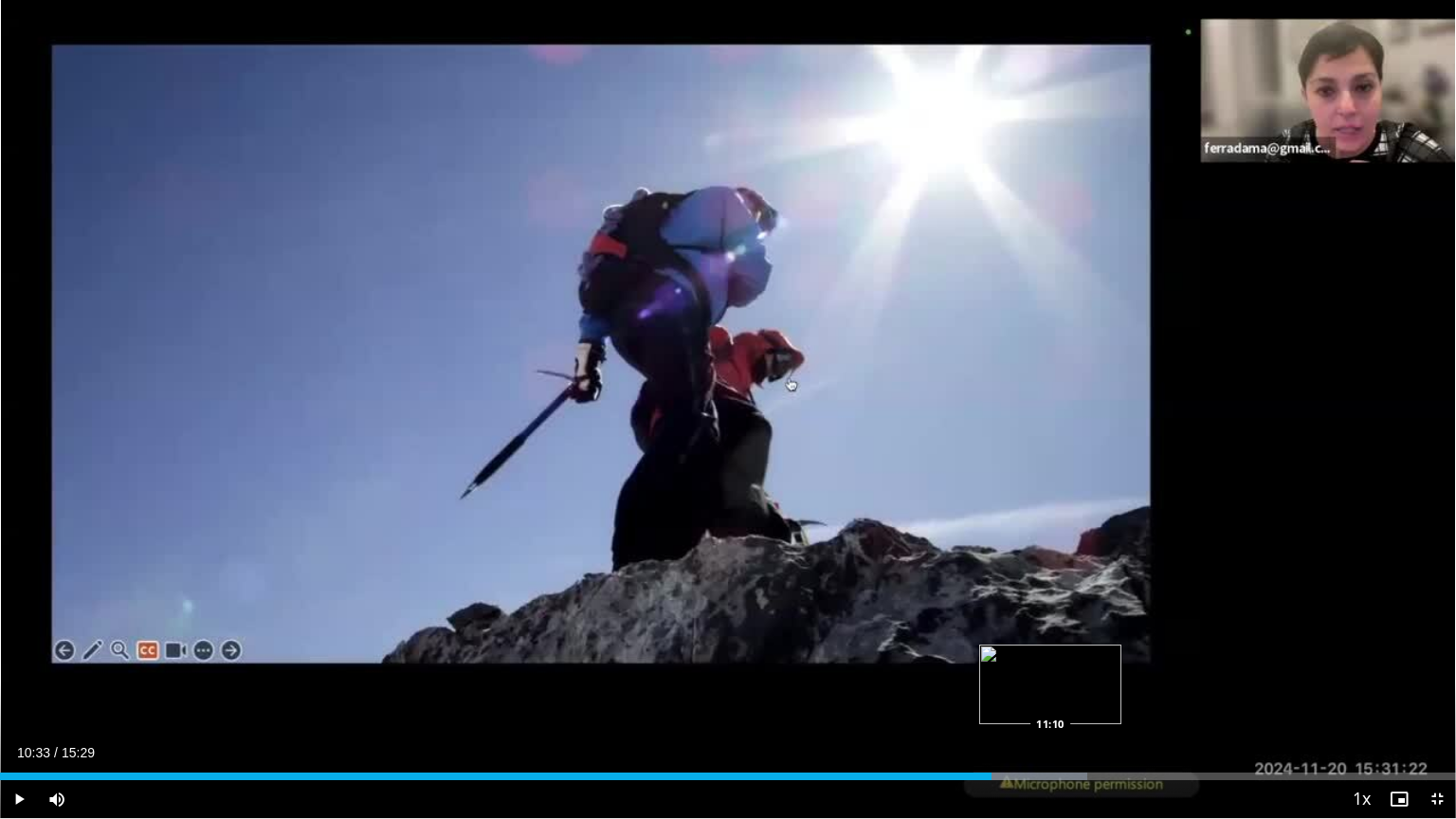 click on "Loaded :  74.69% 10:33 11:10" at bounding box center [728, 776] 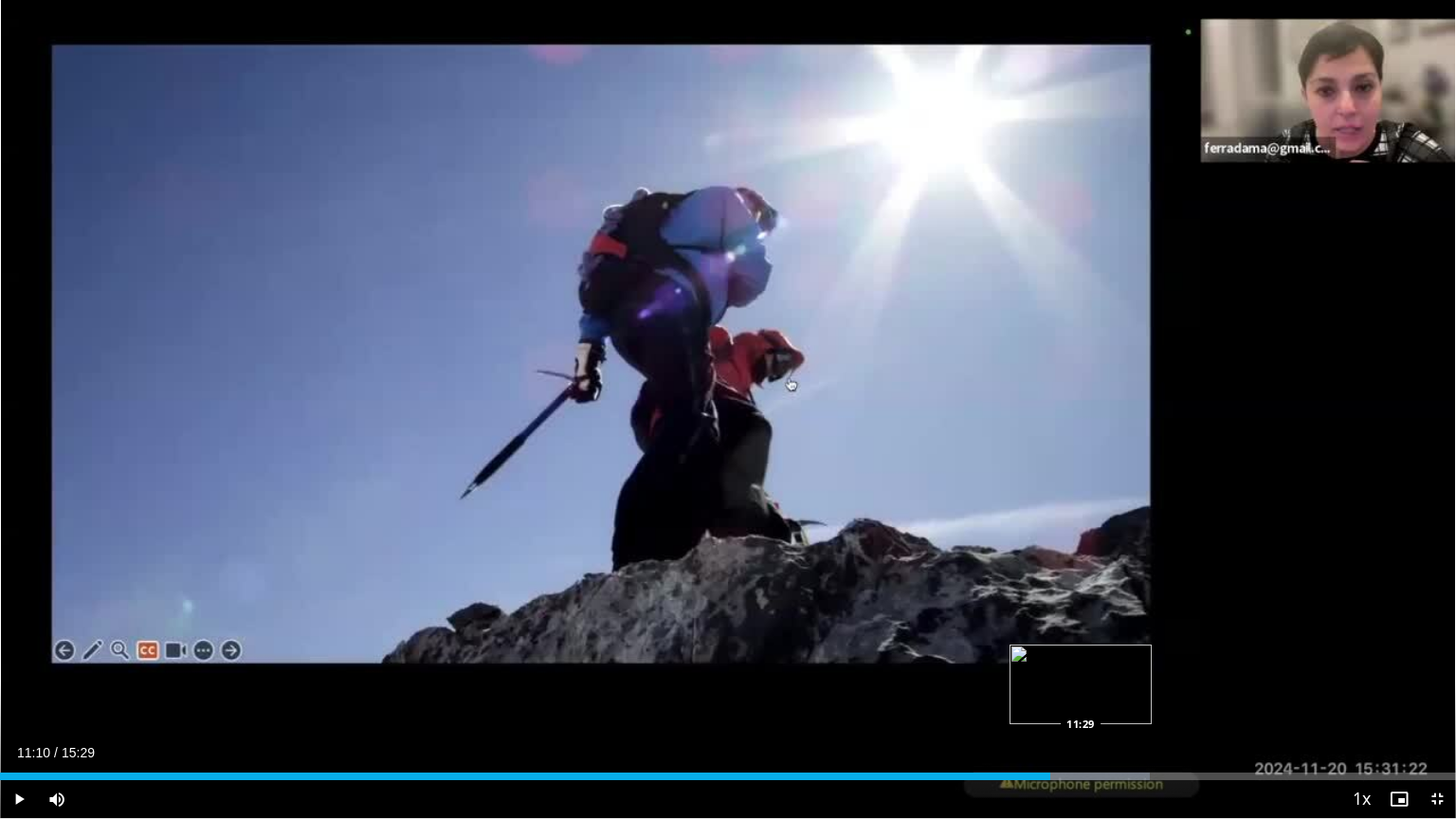 click on "Loaded :  78.96% 11:10 11:29" at bounding box center [728, 776] 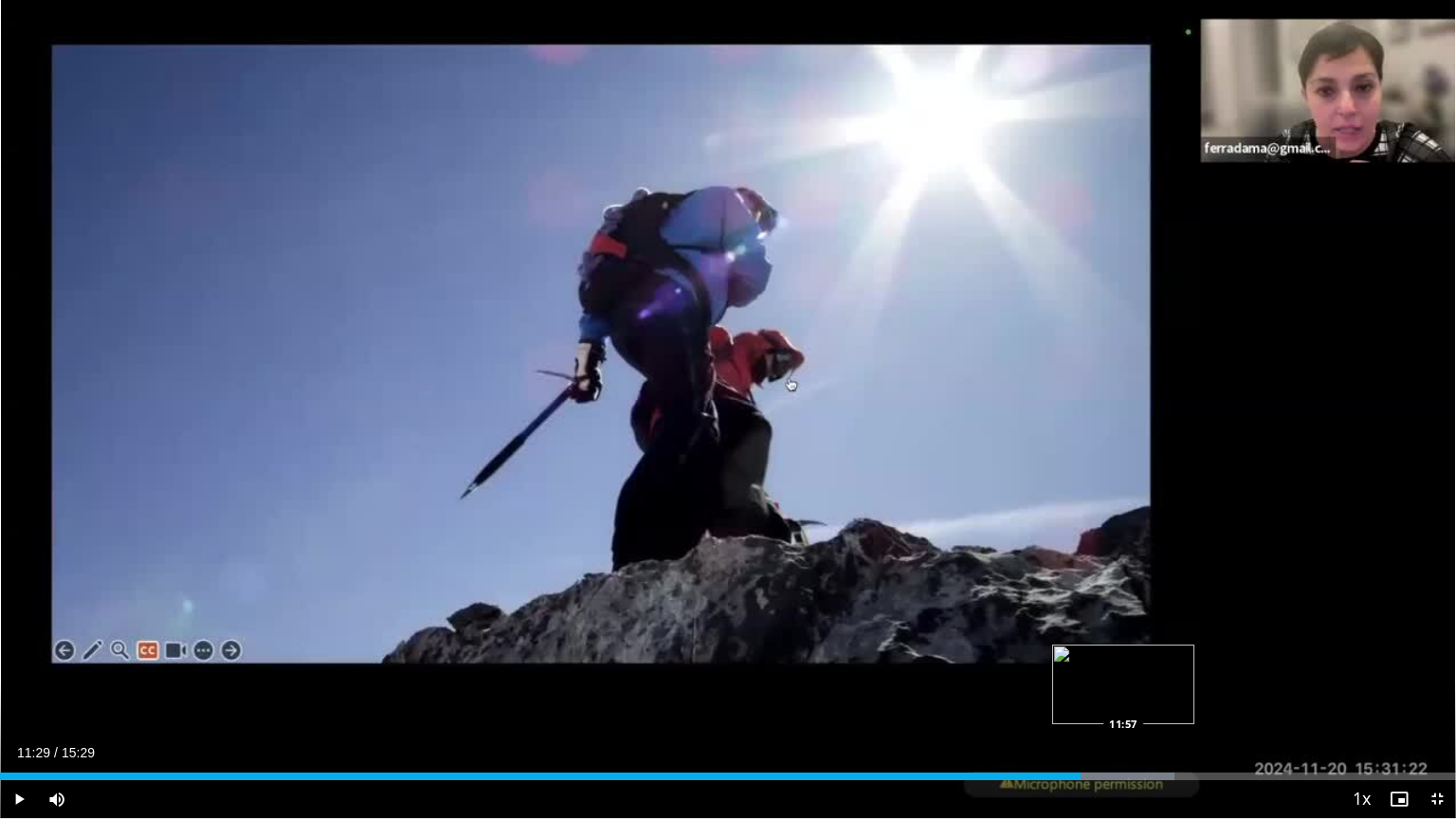 click on "Loaded :  80.68% 11:29 11:57" at bounding box center [728, 776] 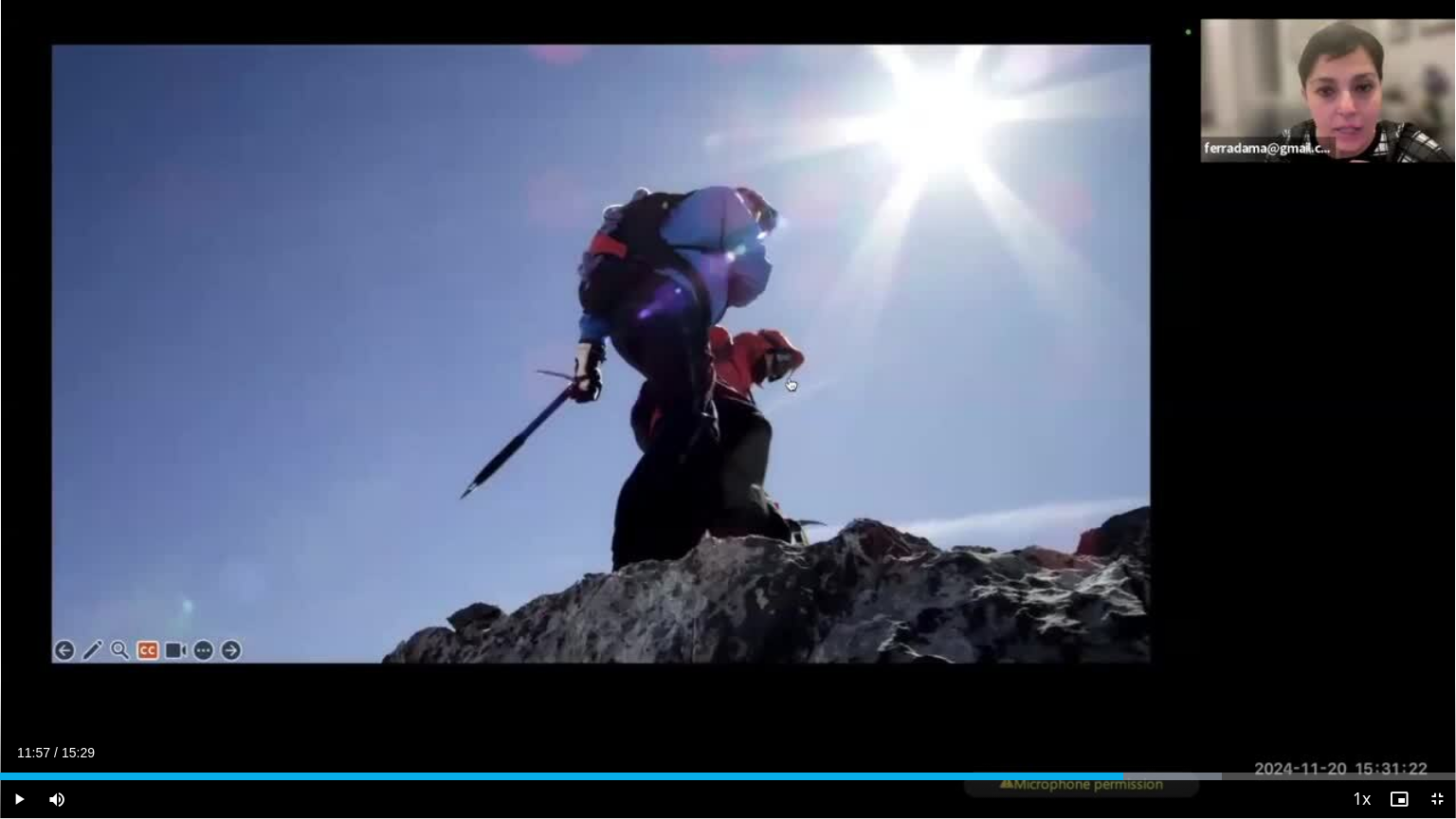click on "Loaded :  83.90% 11:57 12:19" at bounding box center (728, 776) 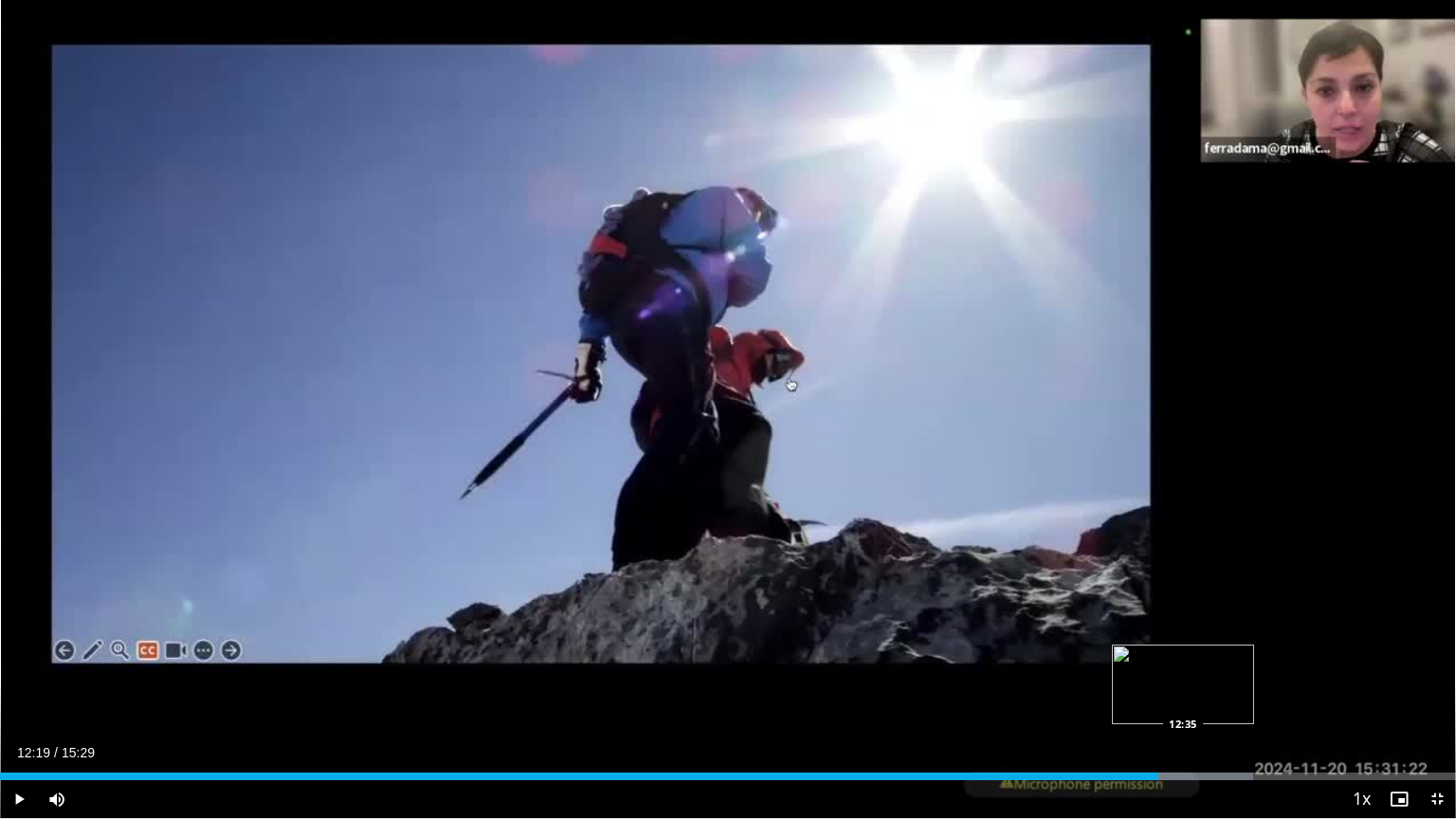 click on "Loaded :  86.05% 12:19 12:35" at bounding box center [728, 776] 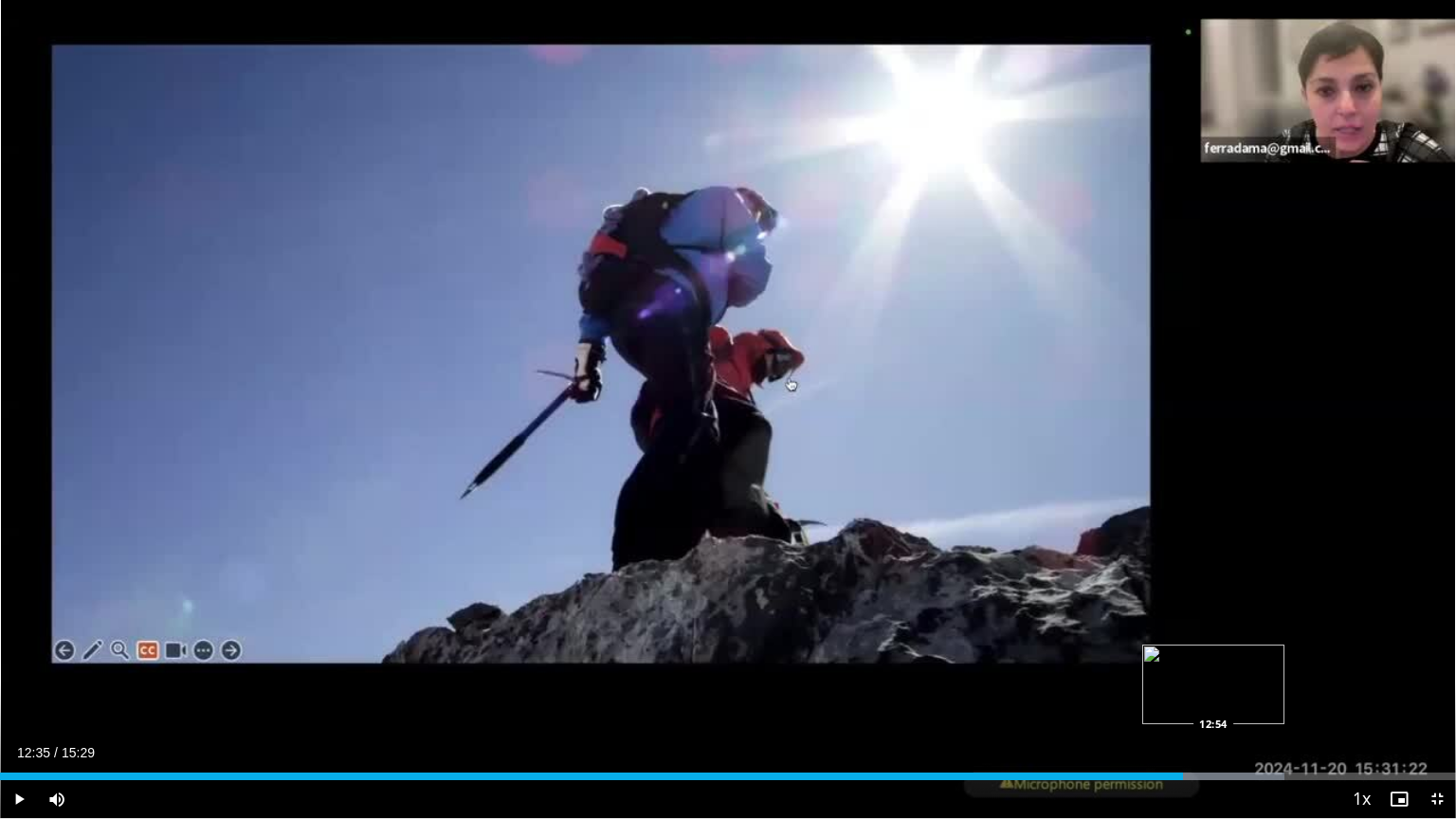 click on "Loaded :  88.21% 12:35 12:54" at bounding box center (728, 776) 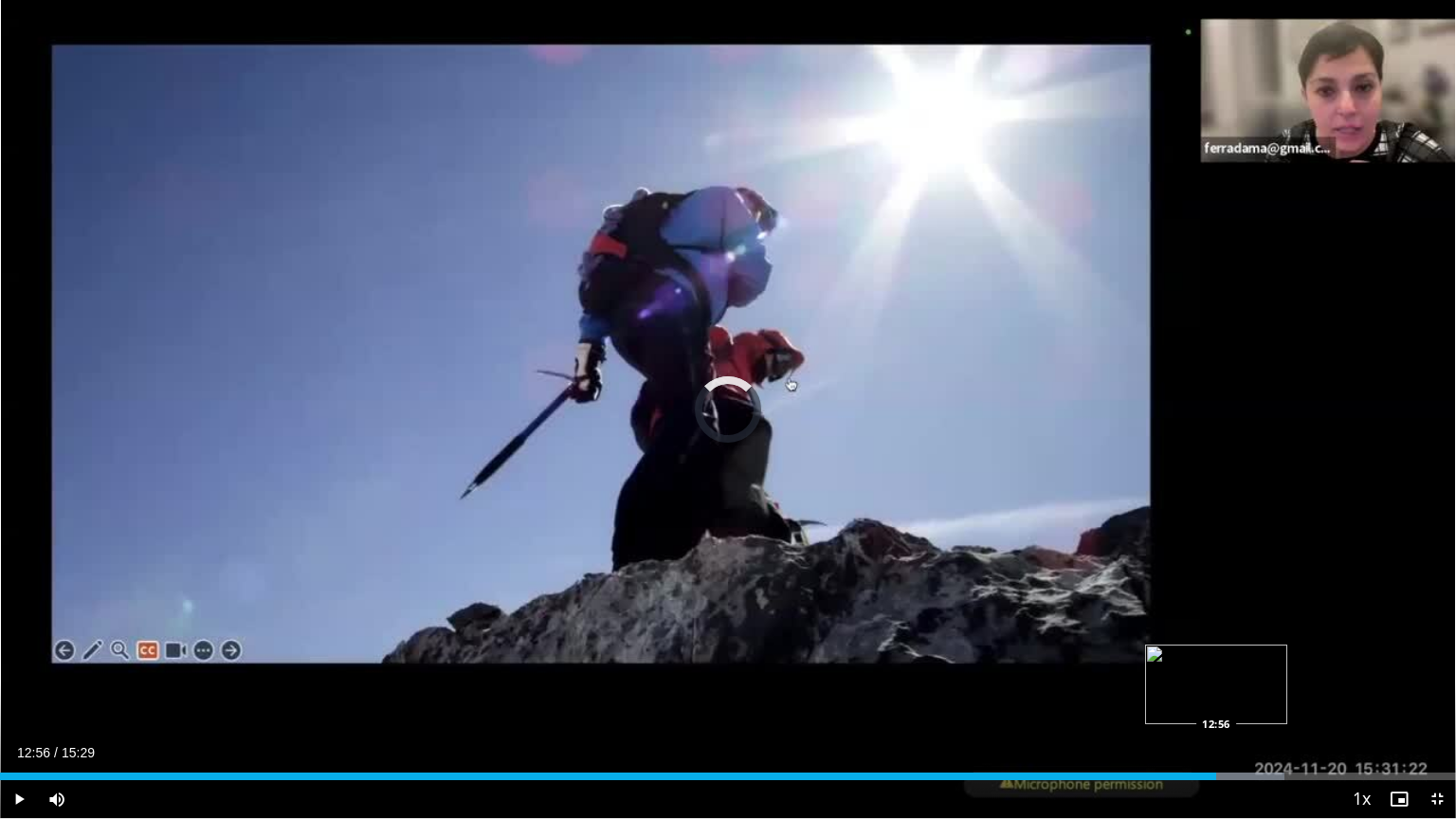 click on "12:56" at bounding box center (608, 776) 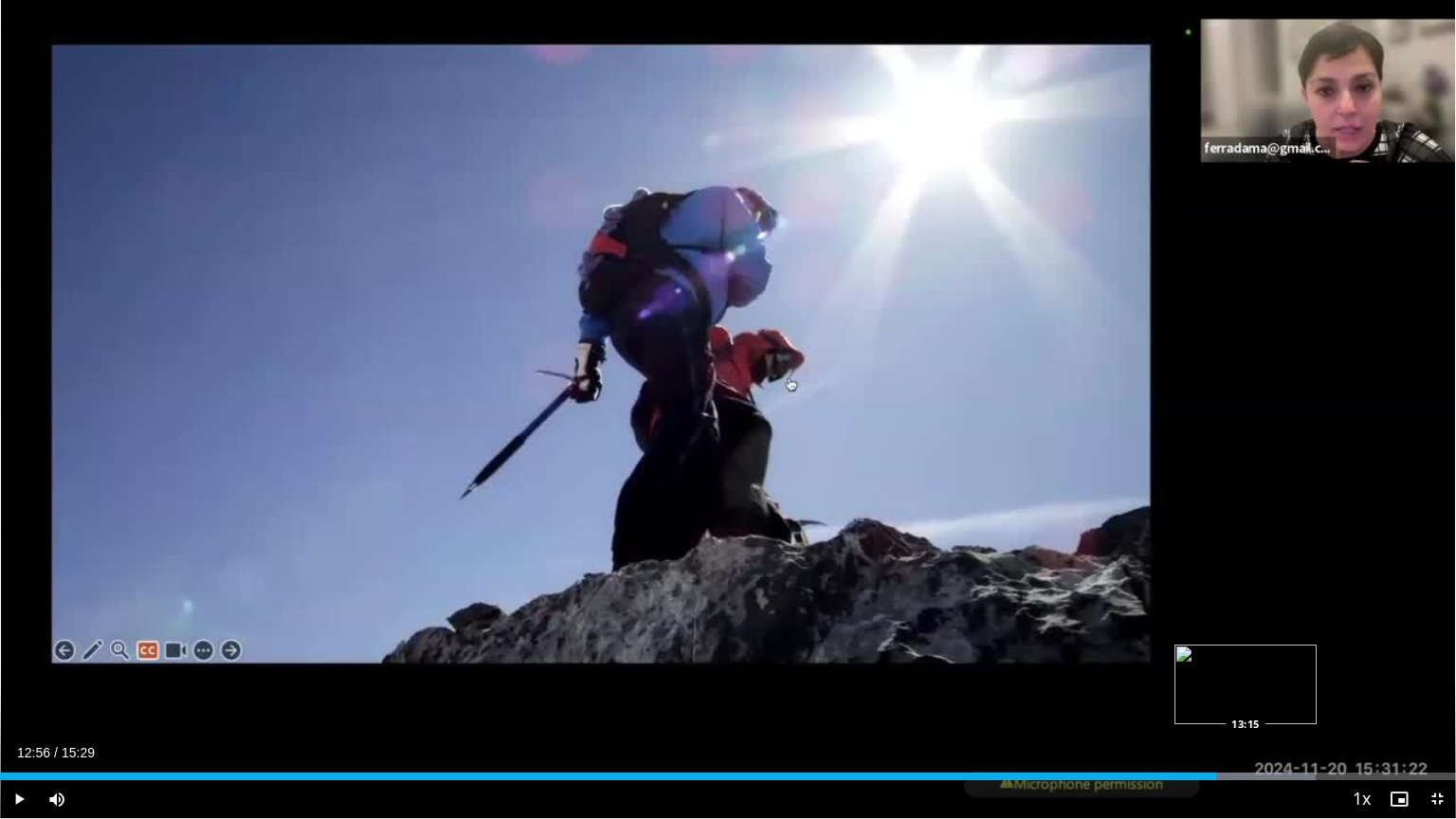 click on "Loaded :  90.36% 12:56 13:15" at bounding box center (728, 776) 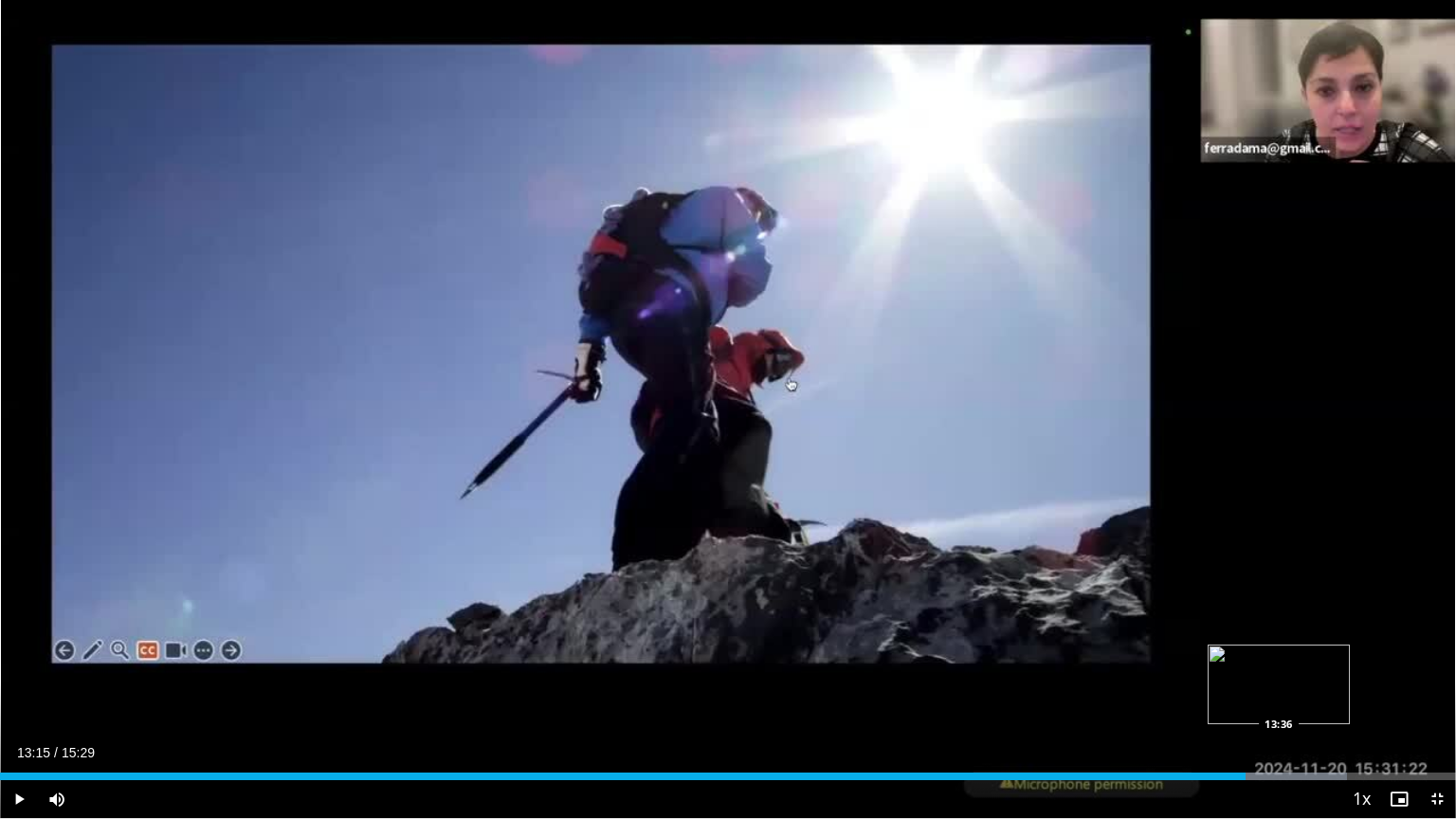 click on "Loaded :  92.51% 13:15 13:36" at bounding box center (728, 776) 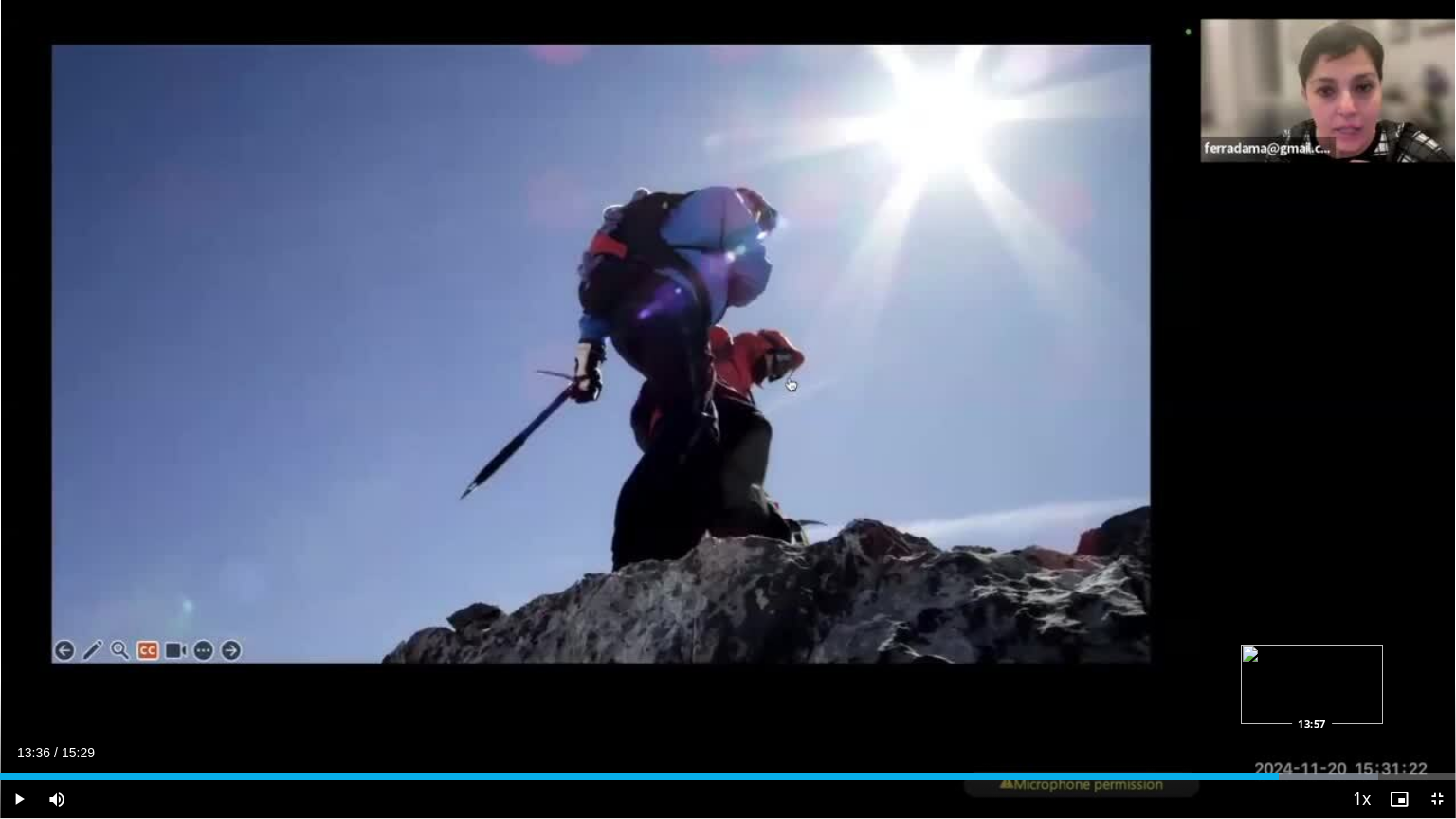 click on "Loaded :  94.66% 13:36 13:57" at bounding box center (728, 771) 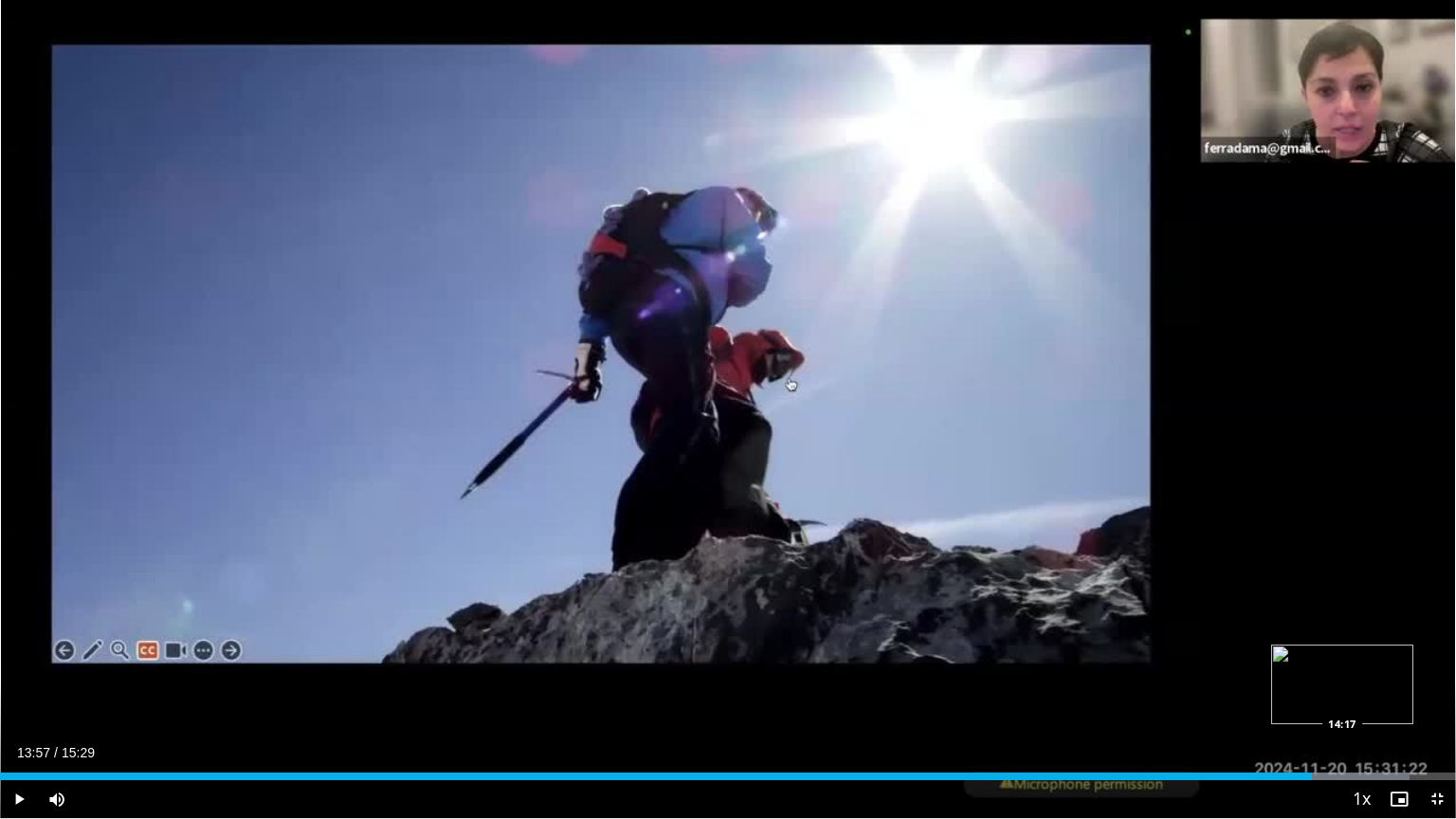 click on "Loaded :  96.81% 13:57 14:17" at bounding box center [728, 771] 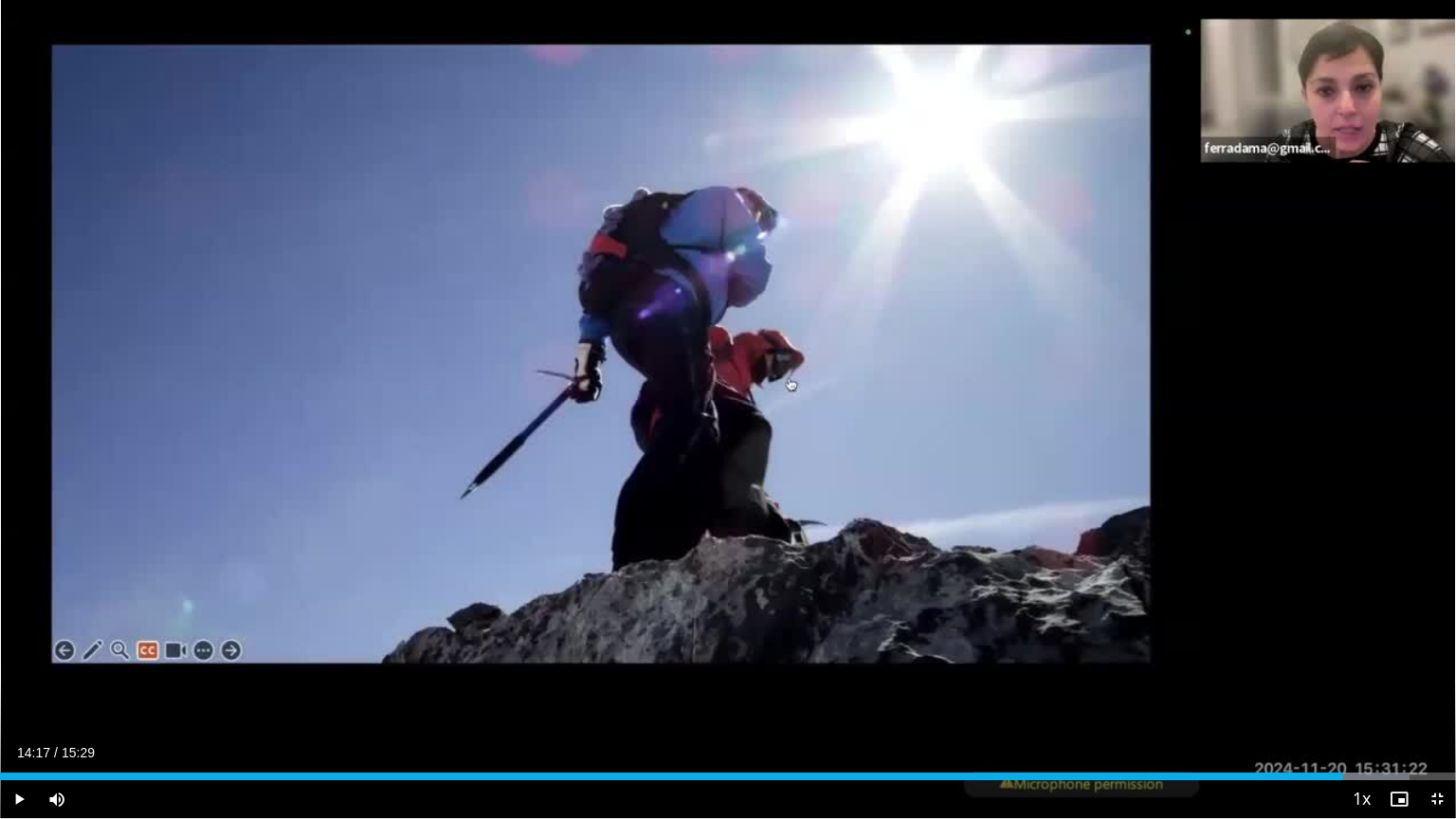 click on "Loaded :  96.81% 14:17 14:17" at bounding box center [728, 771] 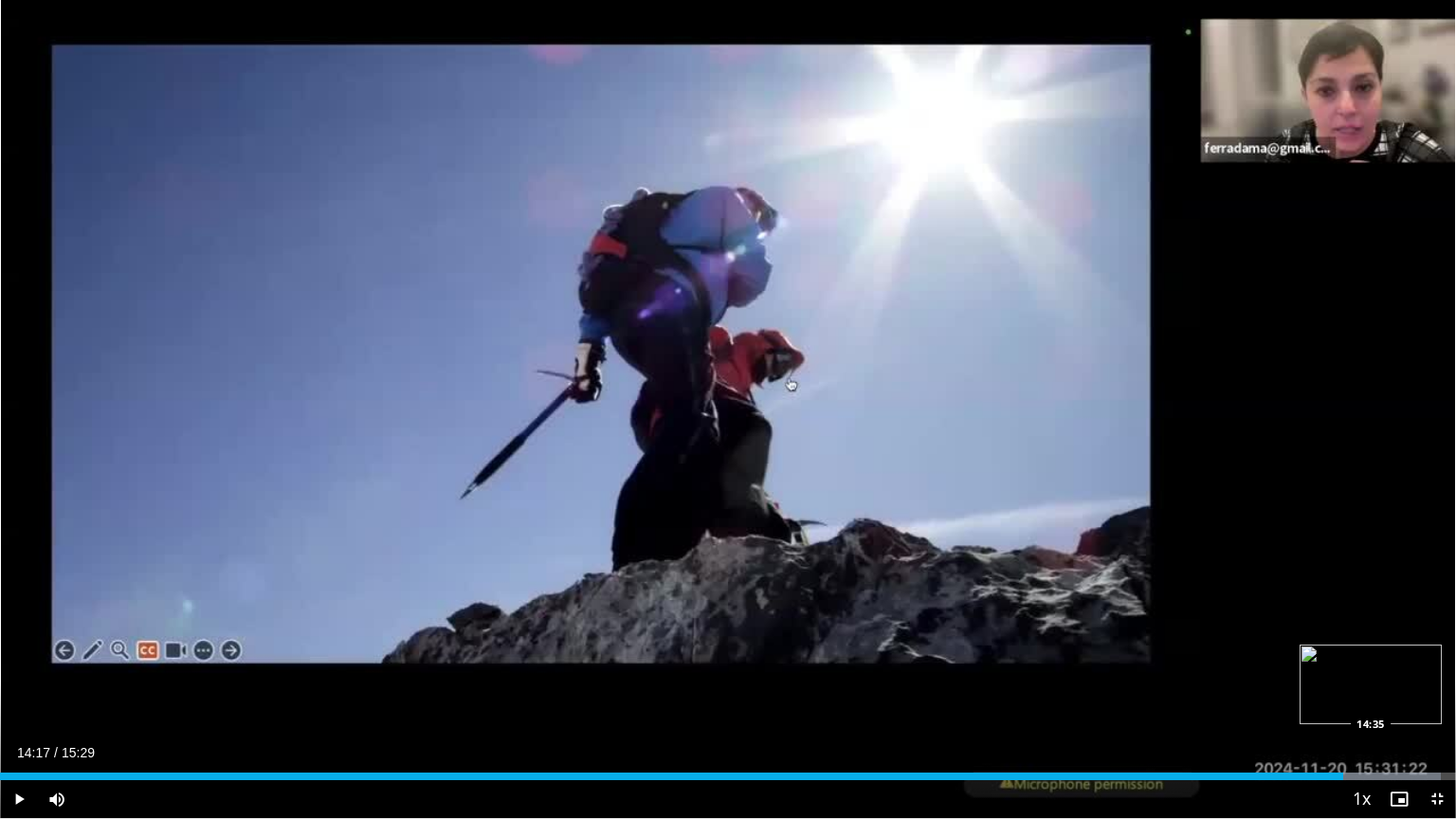click at bounding box center (1369, 776) 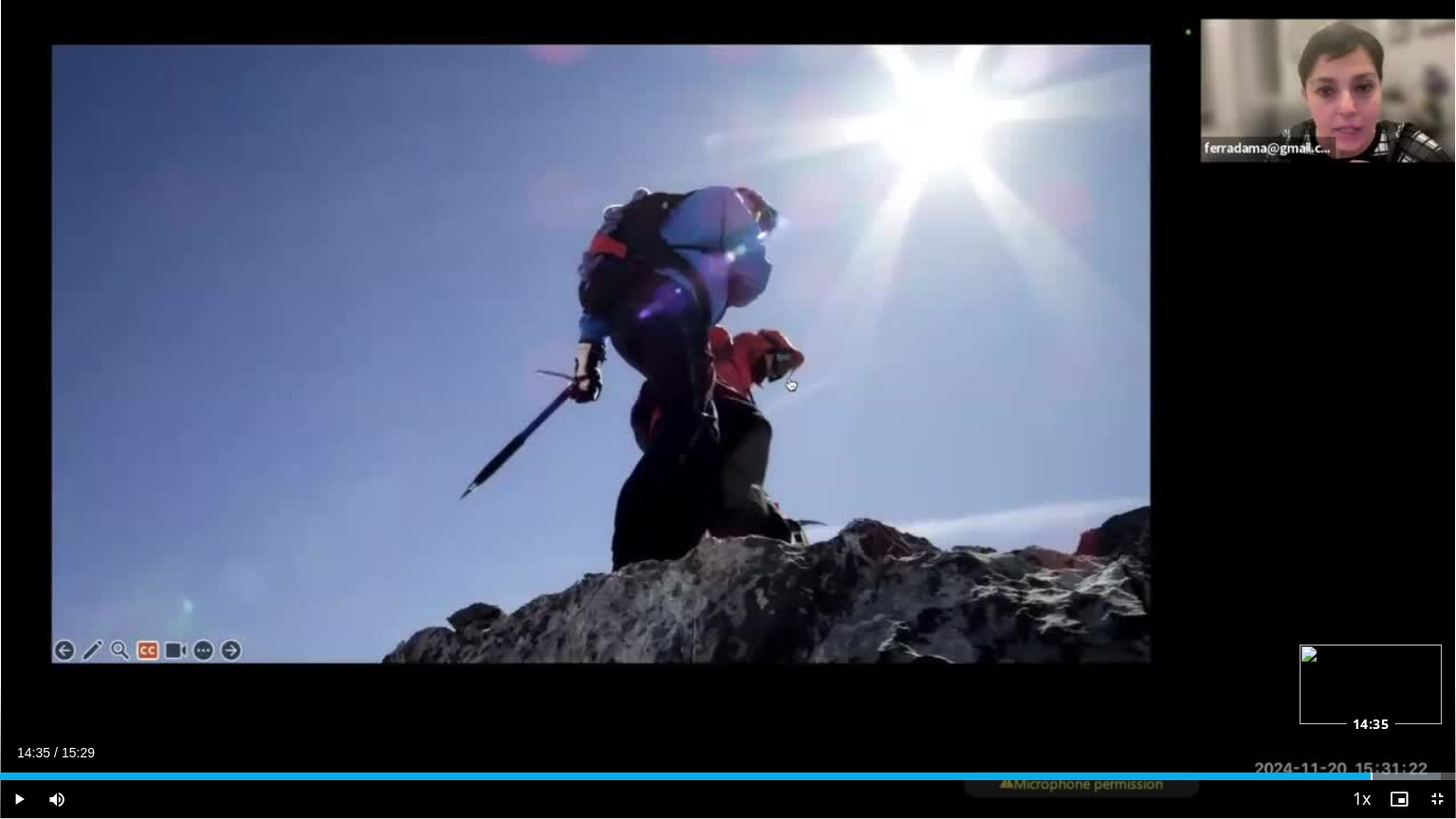 click on "Loaded :  98.96% 14:35 14:35" at bounding box center [728, 776] 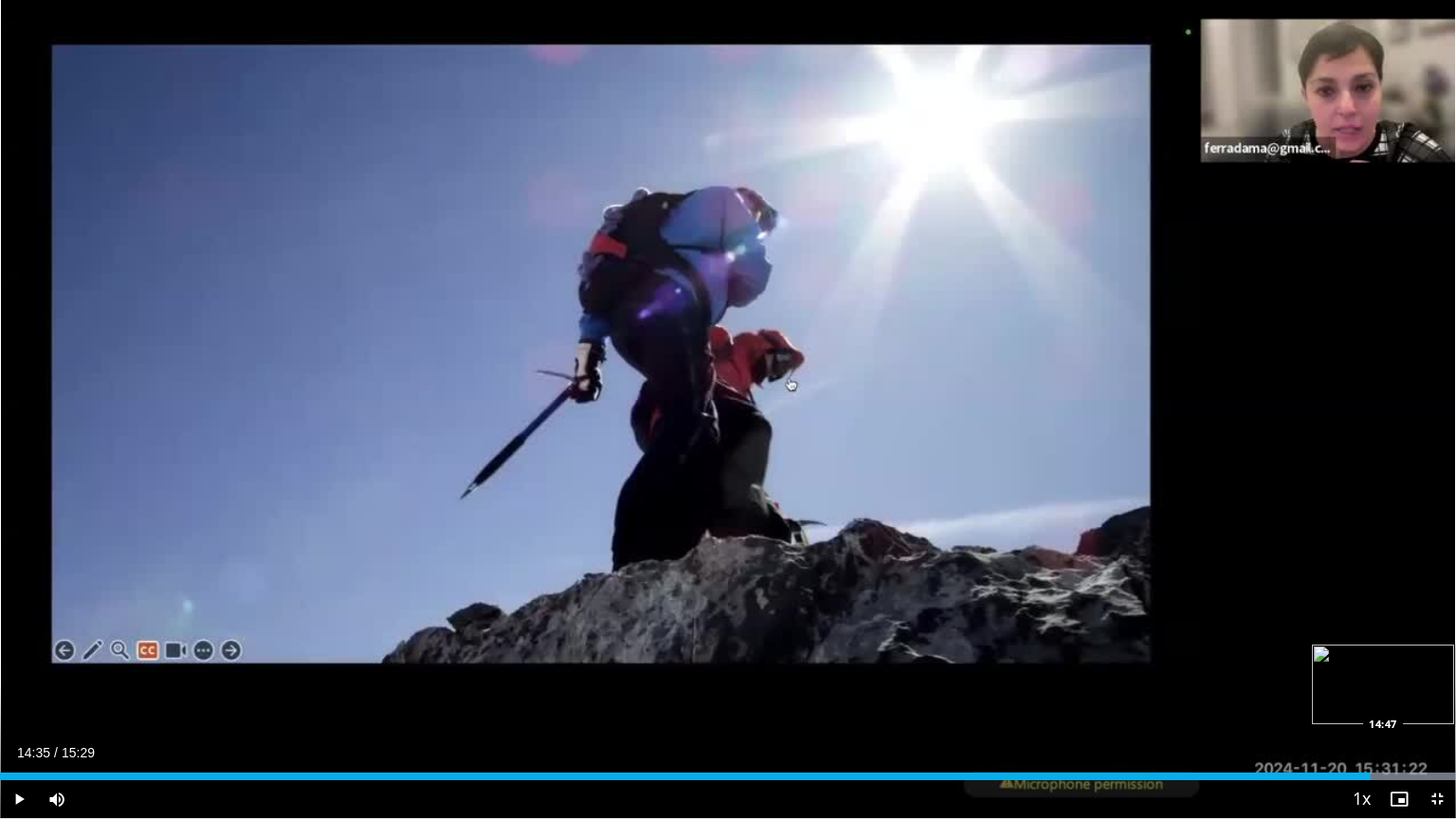 click on "Loaded :  100.00% 14:35 14:47" at bounding box center [728, 776] 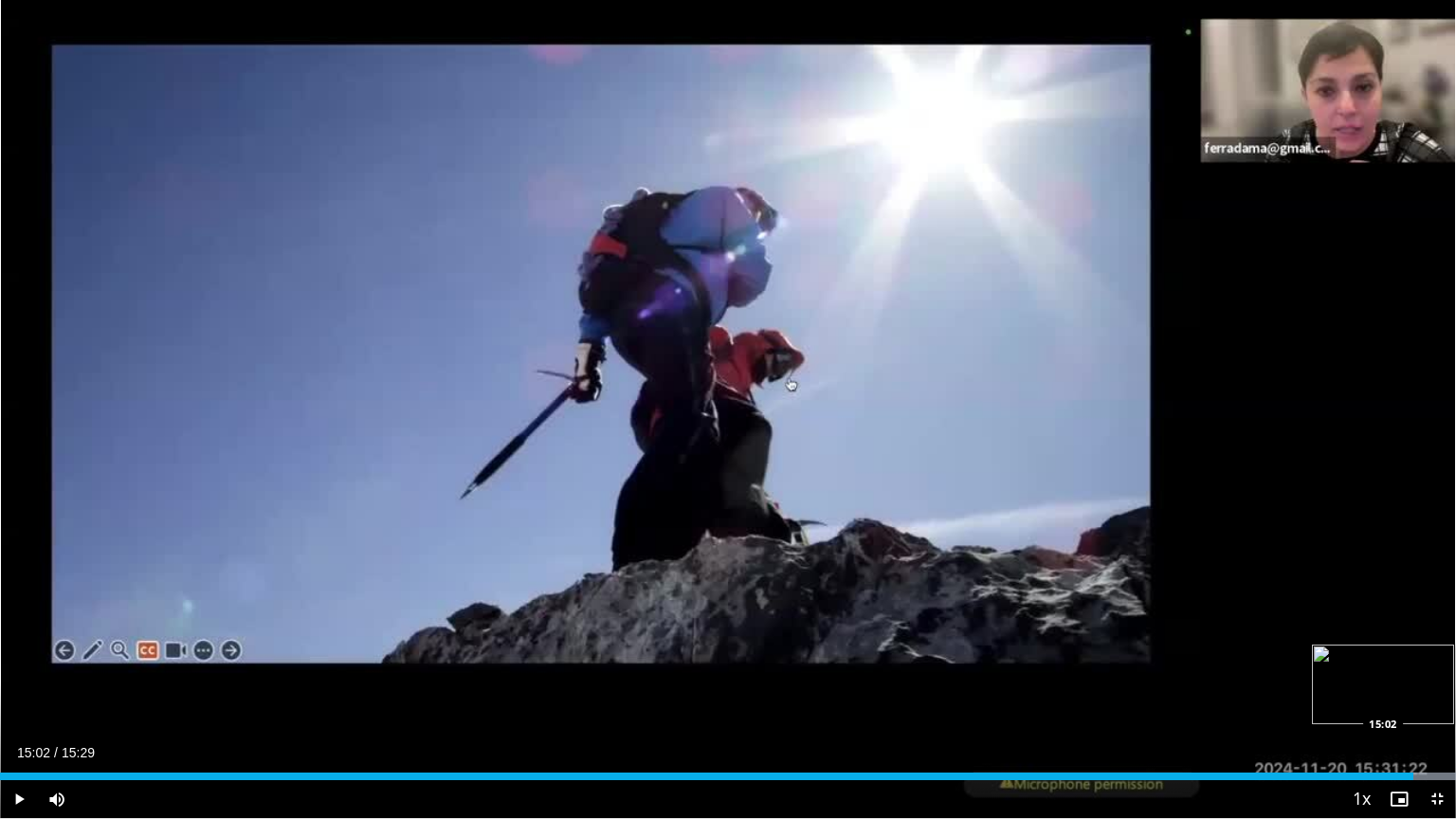click at bounding box center [1391, 776] 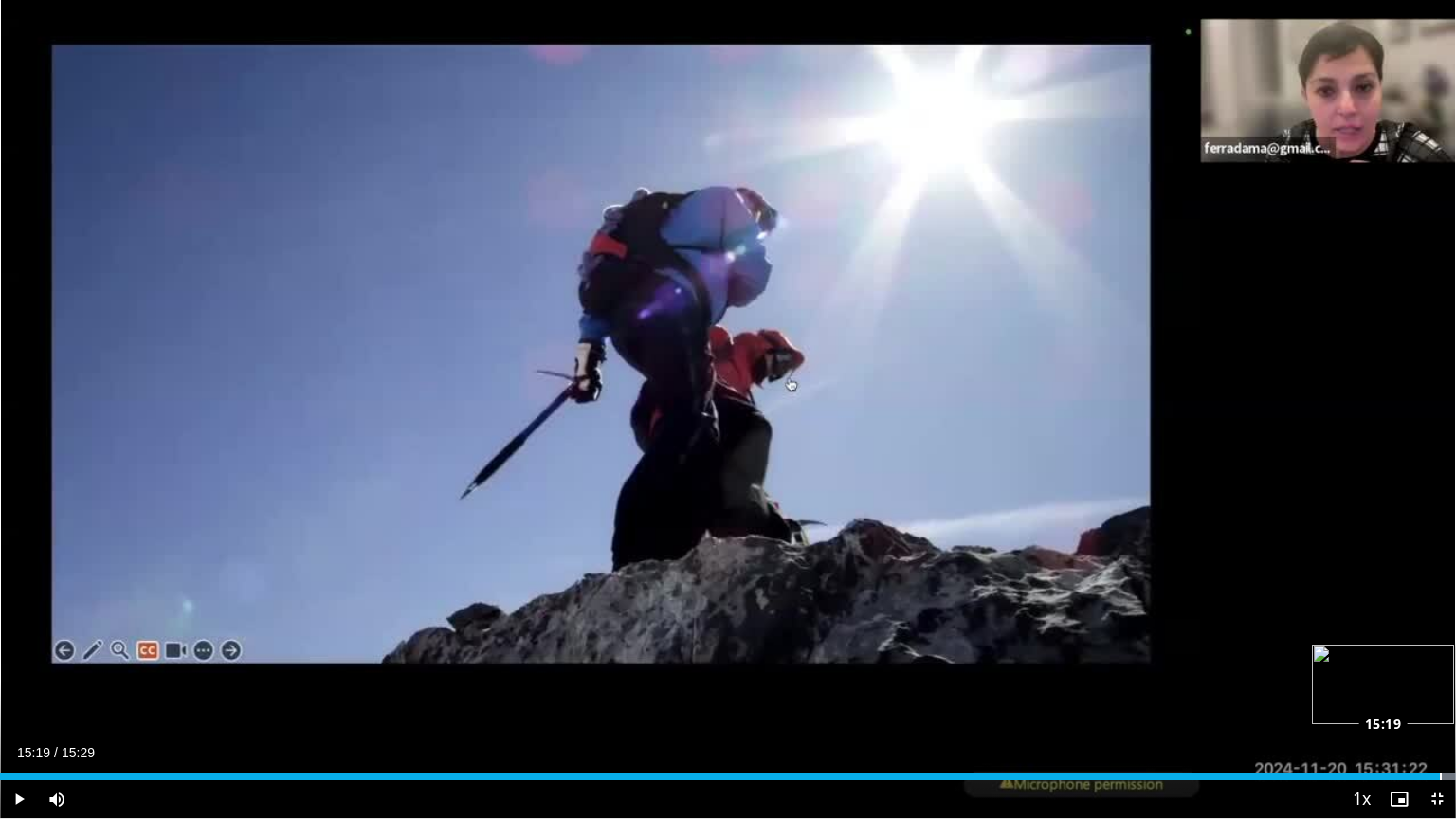 click on "Loaded :  100.00% 15:19 15:19" at bounding box center (728, 776) 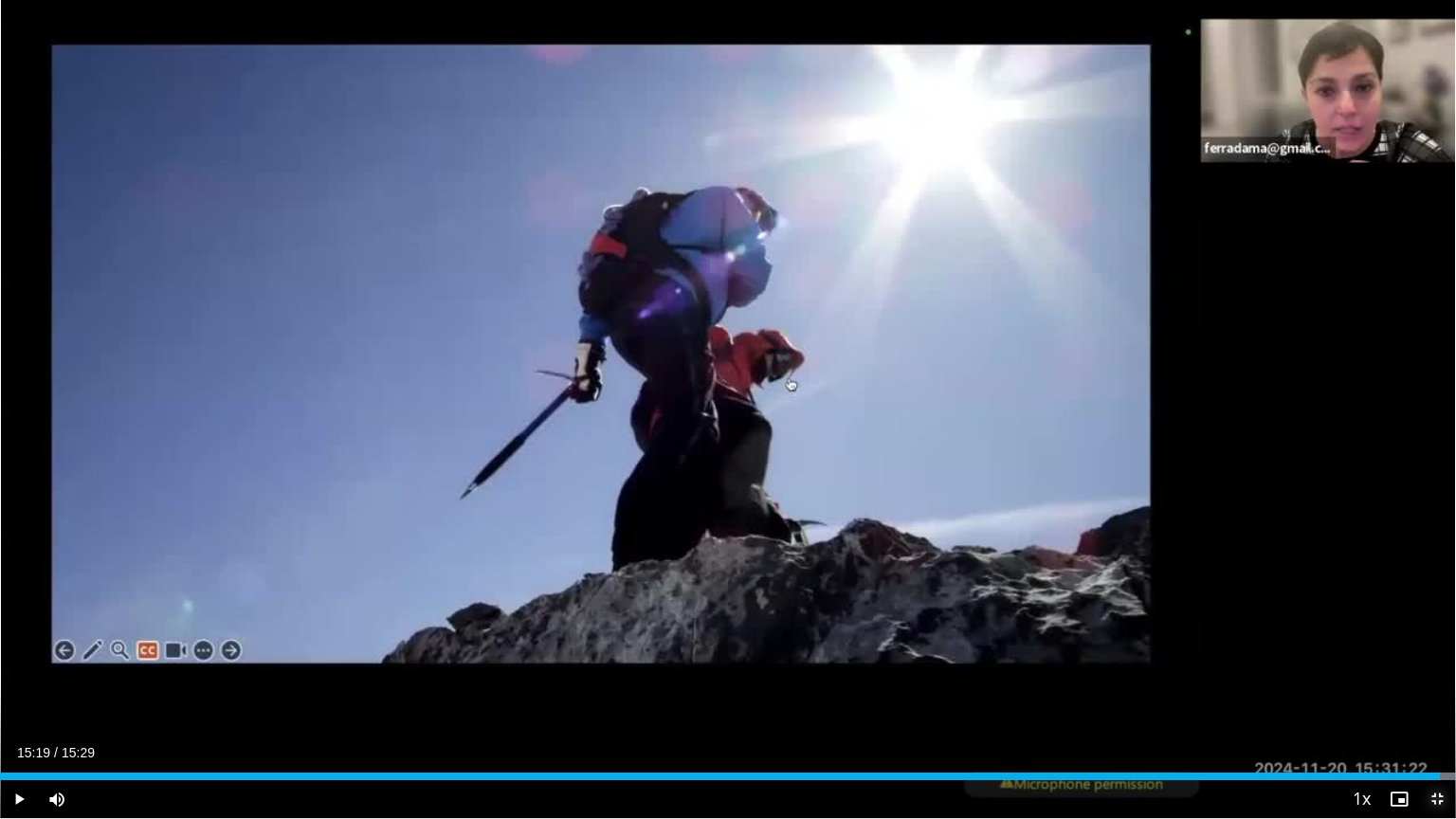 click at bounding box center (1437, 799) 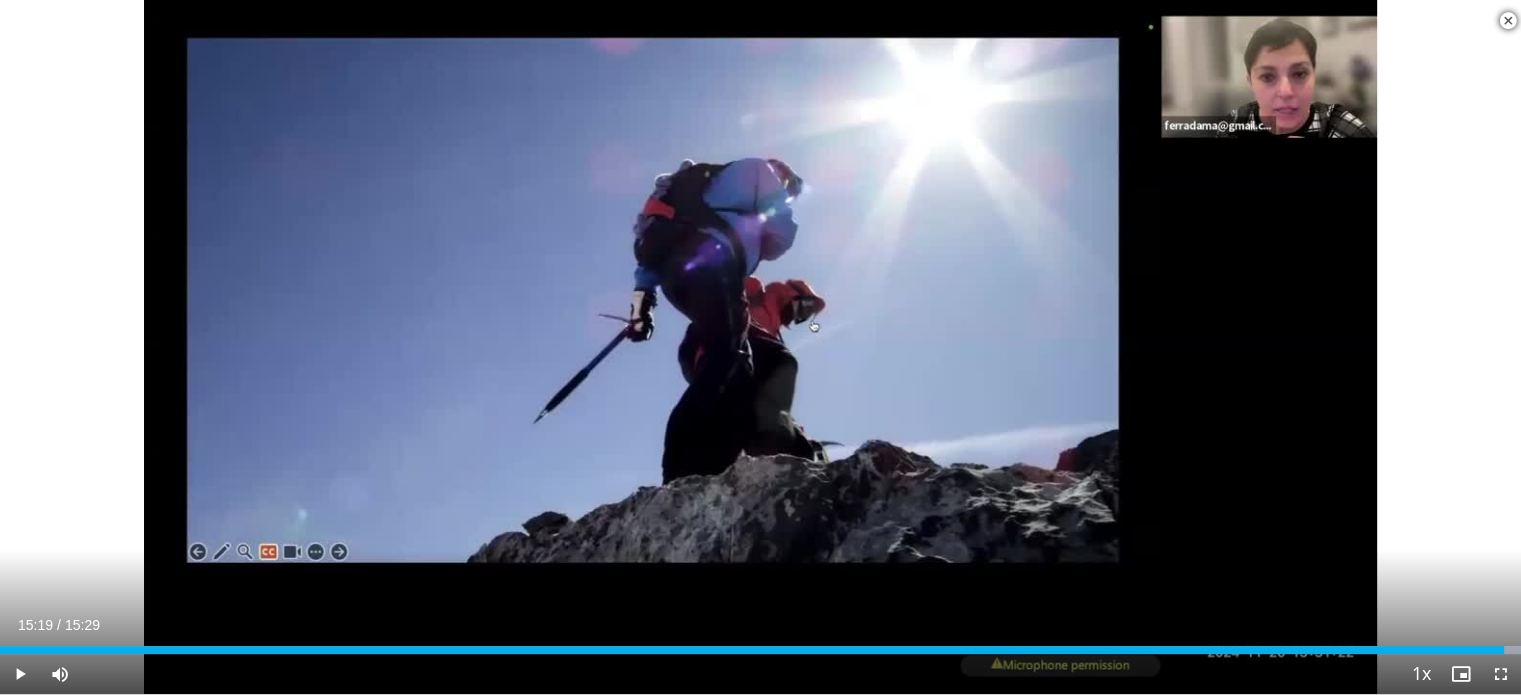 scroll, scrollTop: 266, scrollLeft: 0, axis: vertical 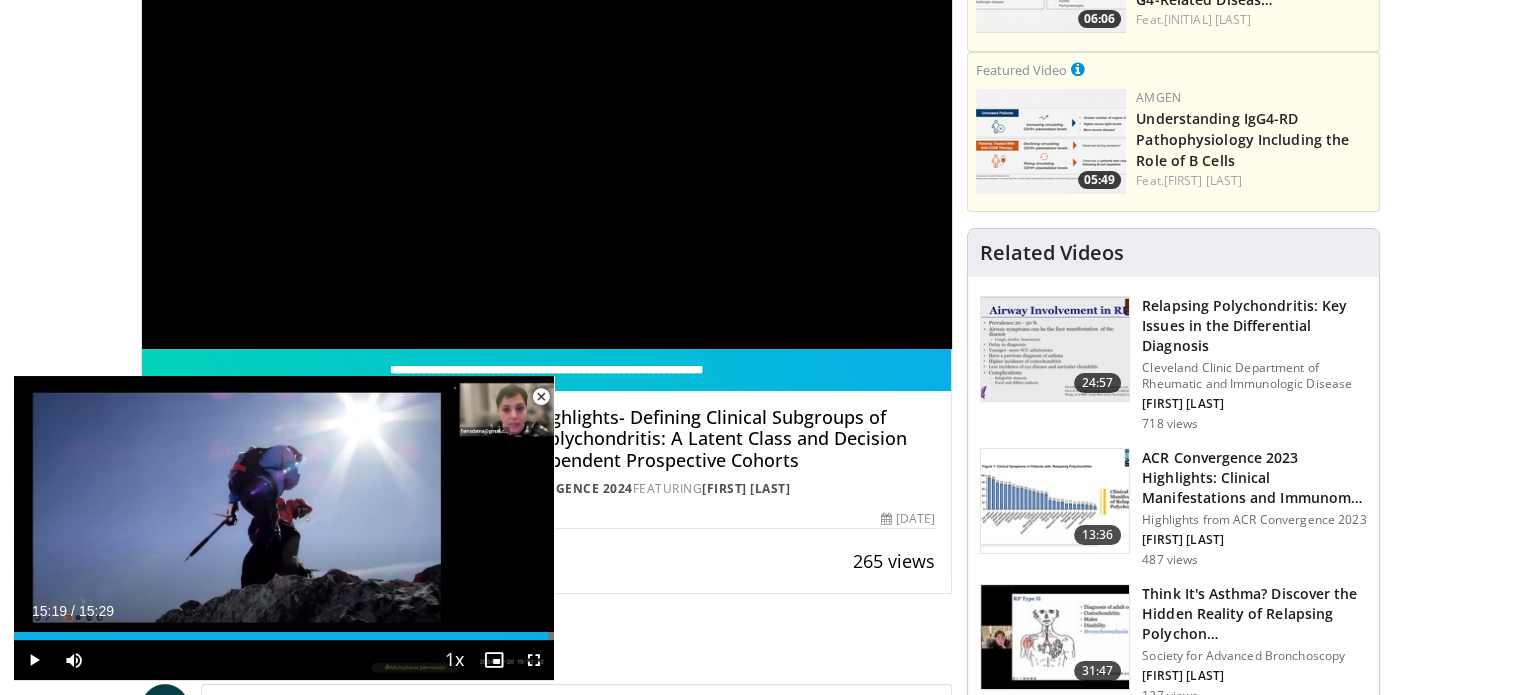 click on "Relapsing Polychondritis: Key Issues in the Differential Diagnosis" at bounding box center [1254, 326] 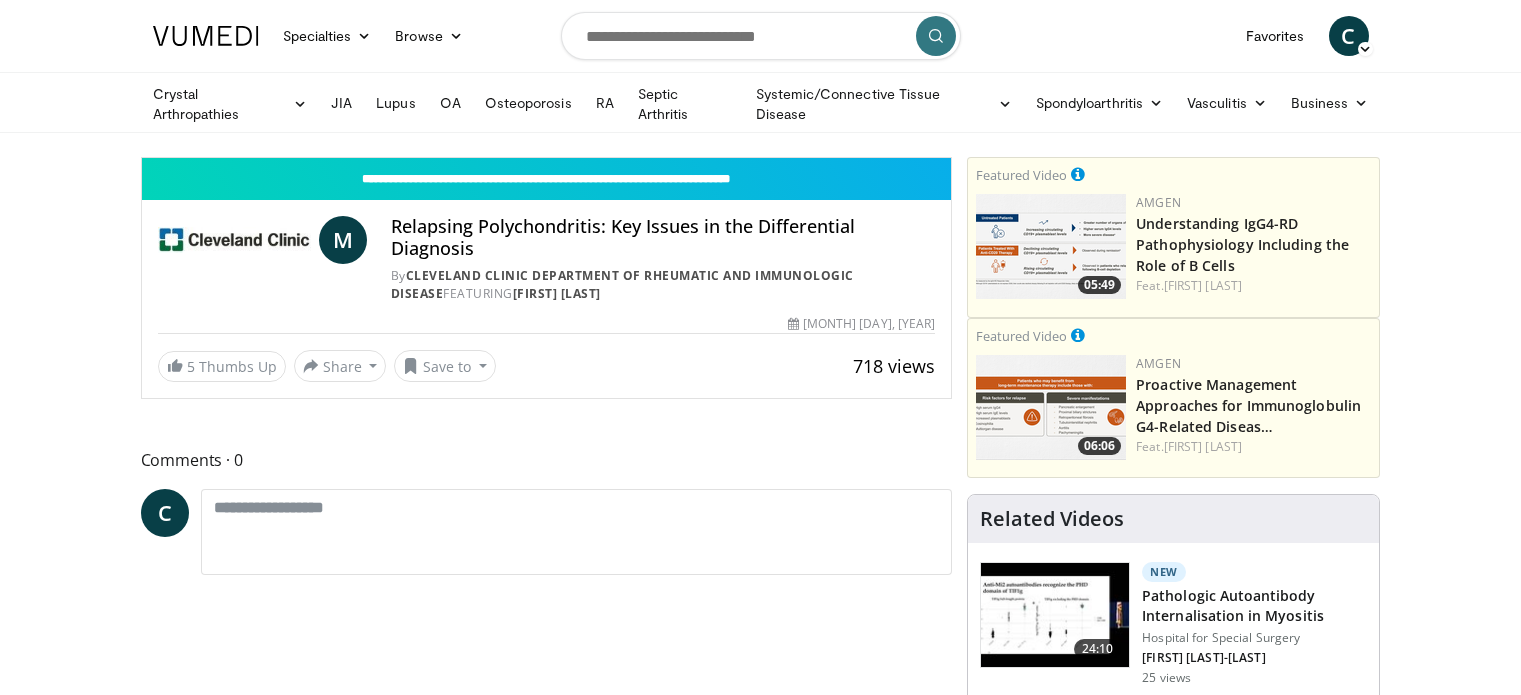 scroll, scrollTop: 0, scrollLeft: 0, axis: both 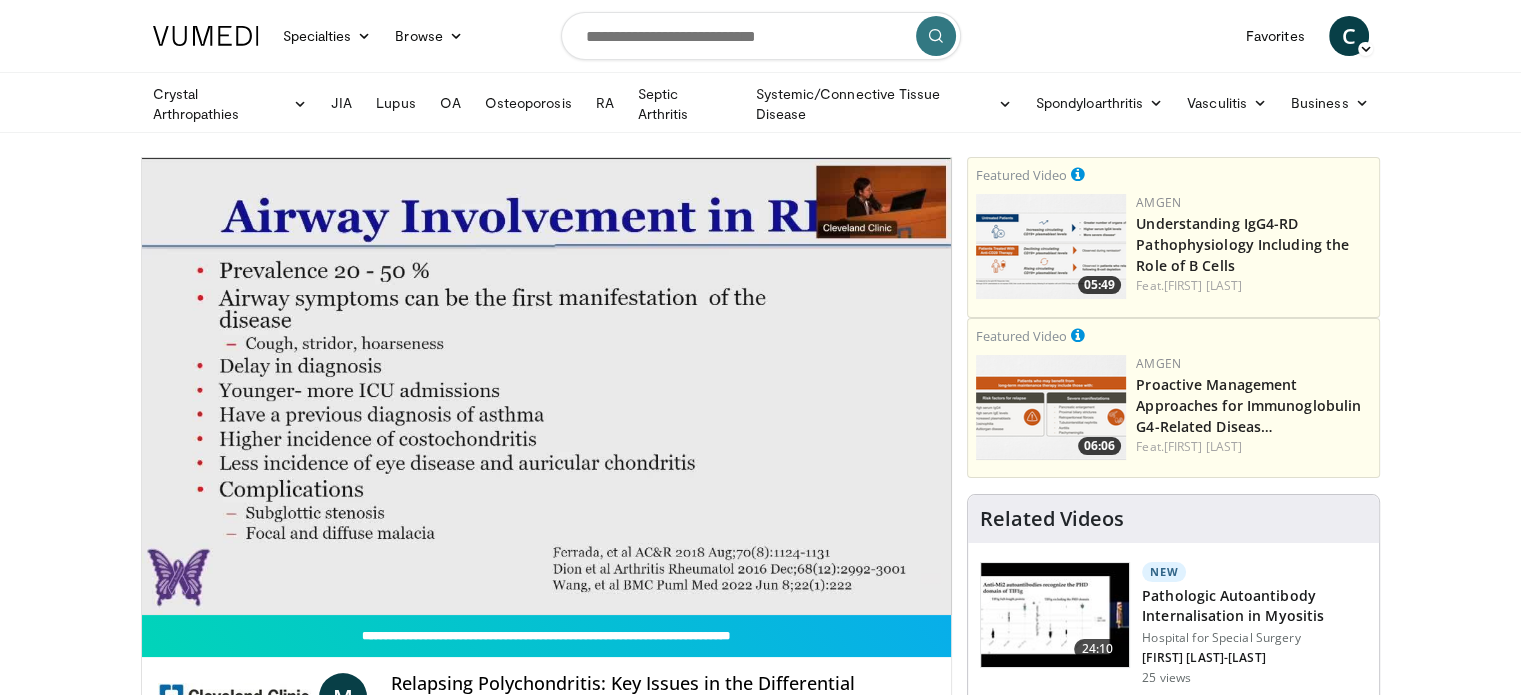 click on "10 seconds
Tap to unmute" at bounding box center [547, 386] 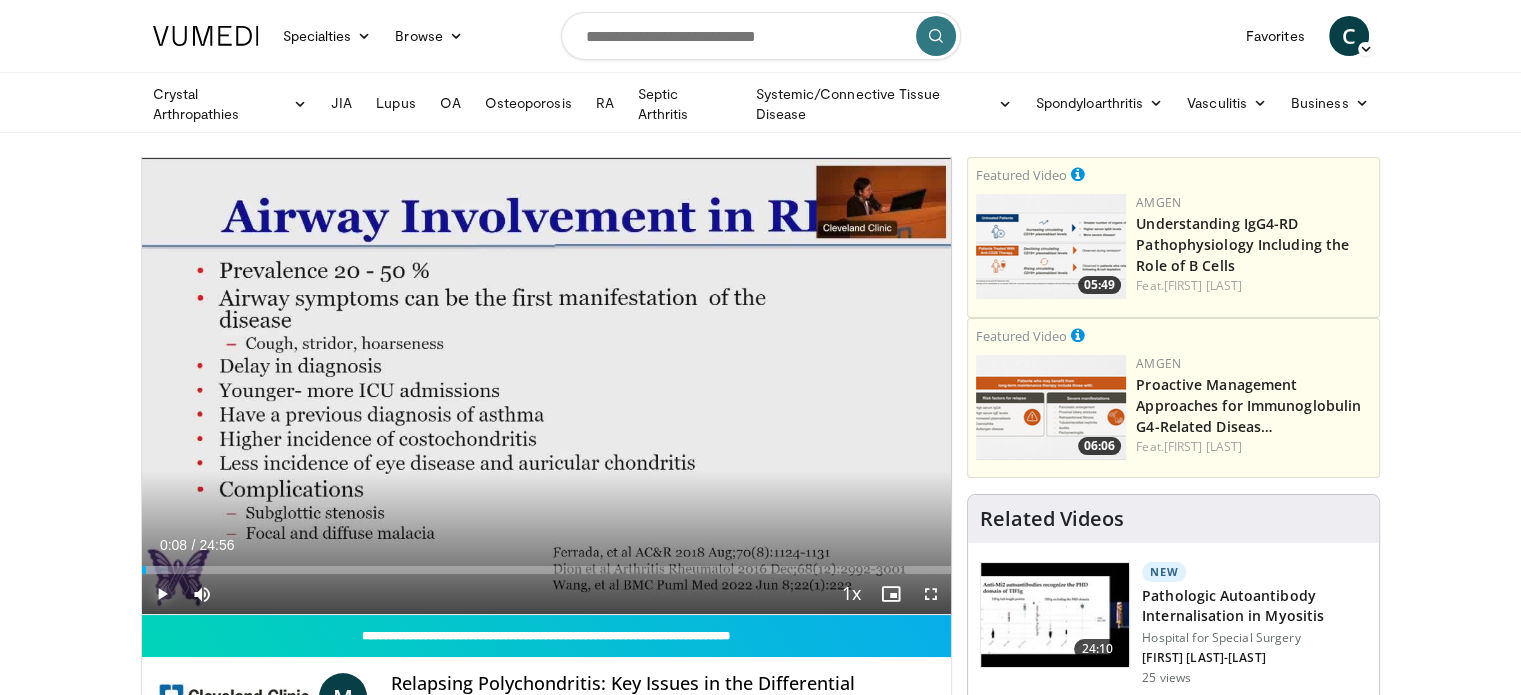 click at bounding box center (162, 594) 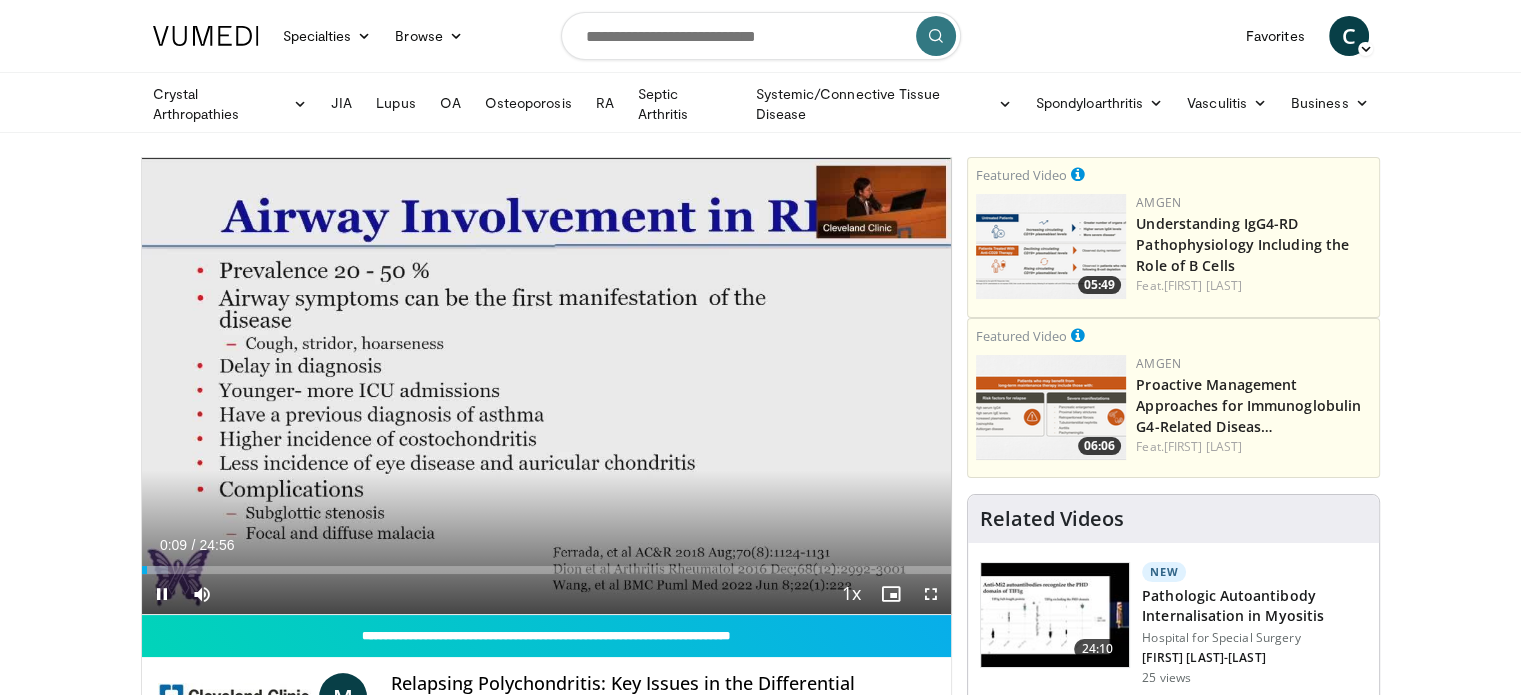 click on "**********" at bounding box center [547, 386] 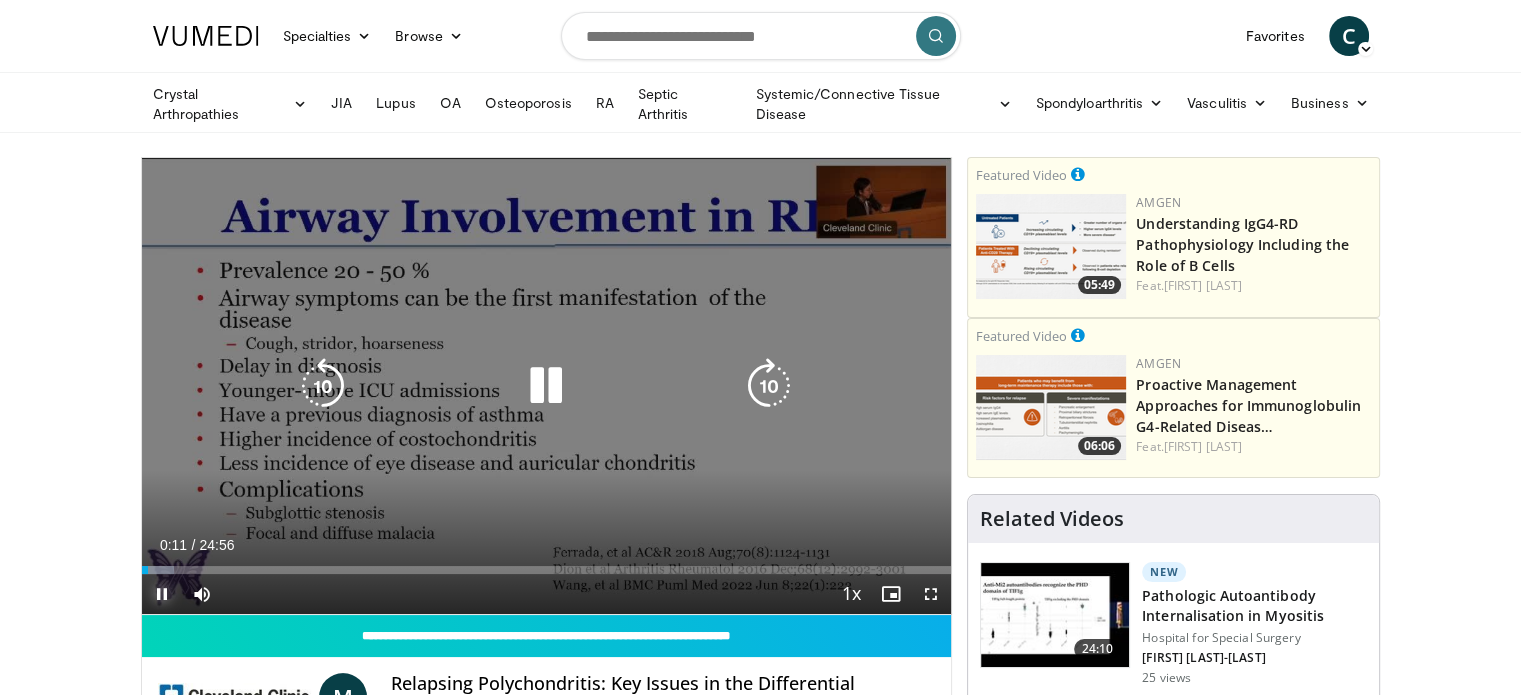click at bounding box center [162, 594] 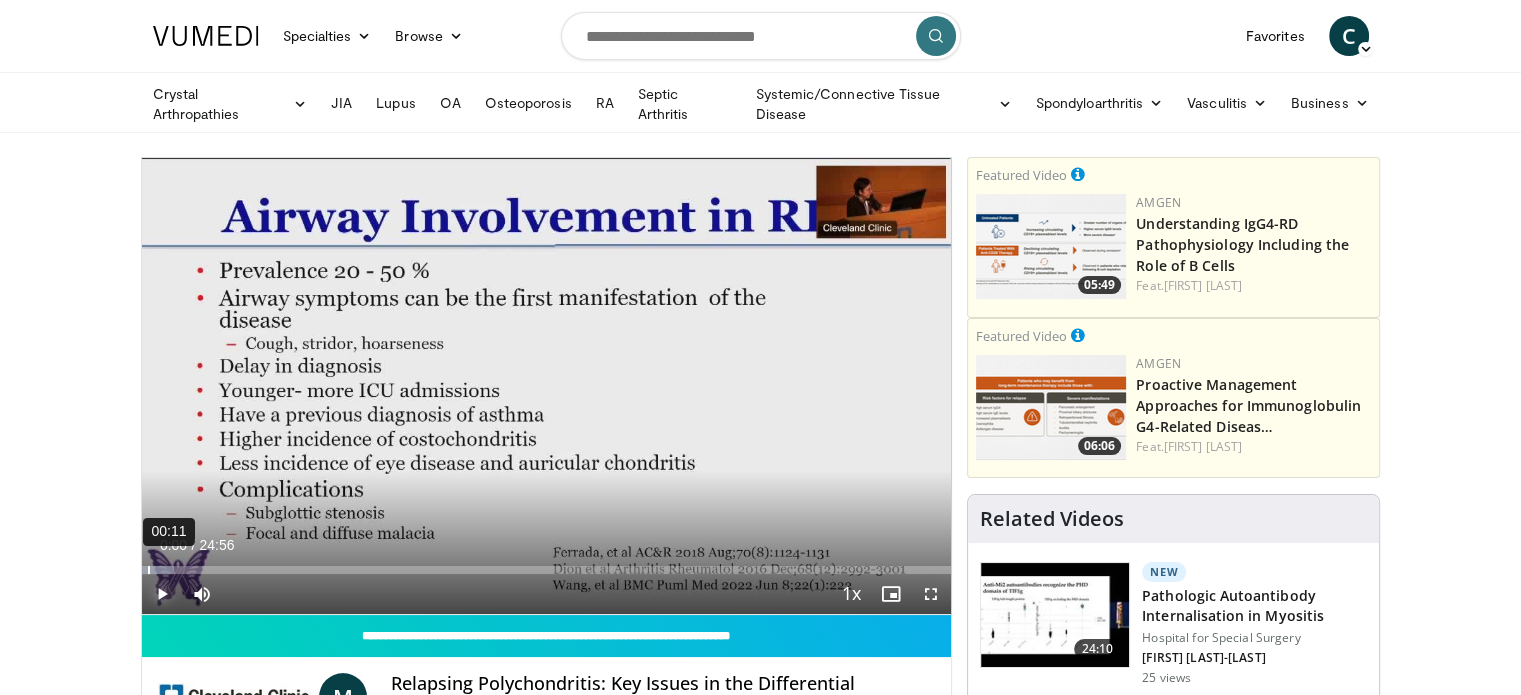 drag, startPoint x: 152, startPoint y: 569, endPoint x: 120, endPoint y: 565, distance: 32.24903 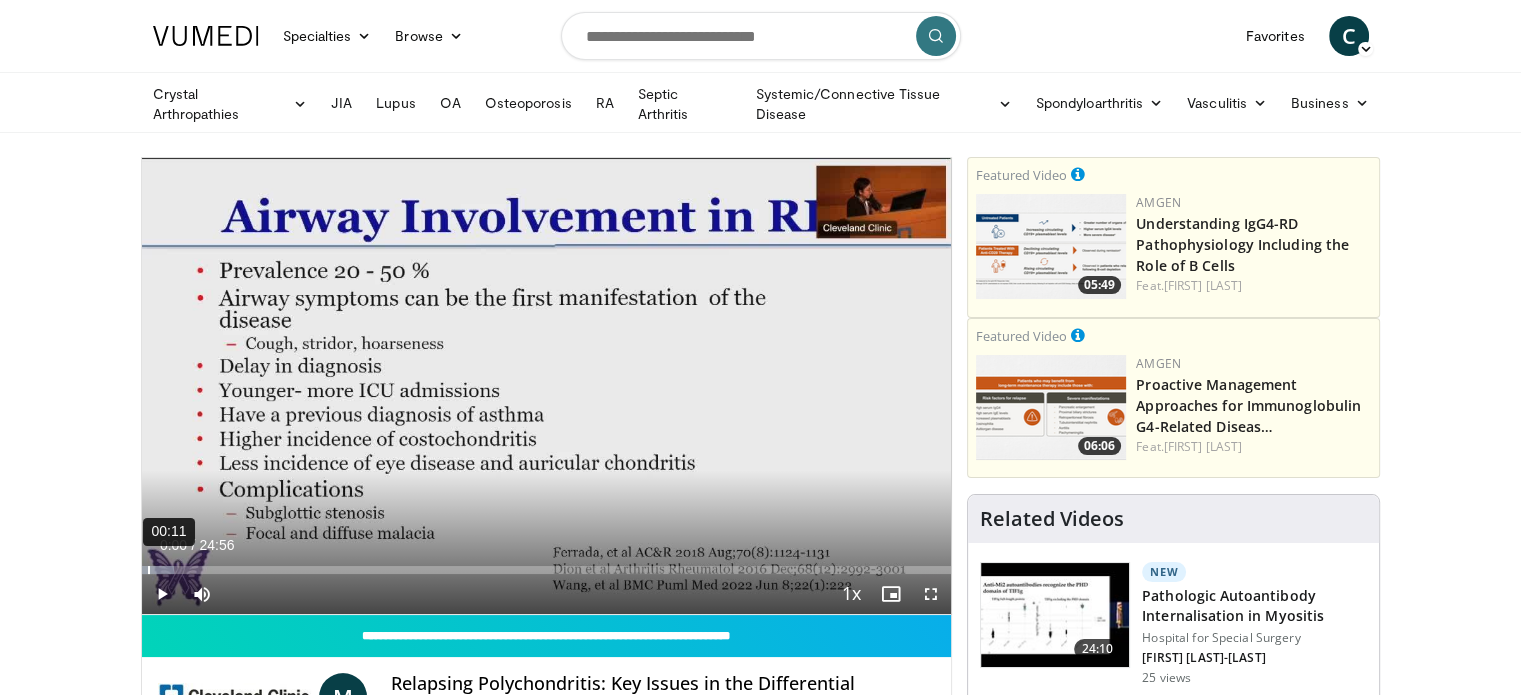 click on "Specialties
Adult & Family Medicine
Allergy, Asthma, Immunology
Anesthesiology
Cardiology
Dental
Dermatology
Endocrinology
Gastroenterology & Hepatology
General Surgery
Hematology & Oncology
Infectious Disease
Nephrology
Neurology
Neurosurgery
Obstetrics & Gynecology
Ophthalmology
Oral Maxillofacial
Orthopaedics
Otolaryngology
Pediatrics
Plastic Surgery
Podiatry
Psychiatry
Pulmonology
Radiation Oncology
Radiology
Rheumatology
Urology" at bounding box center (760, 1700) 